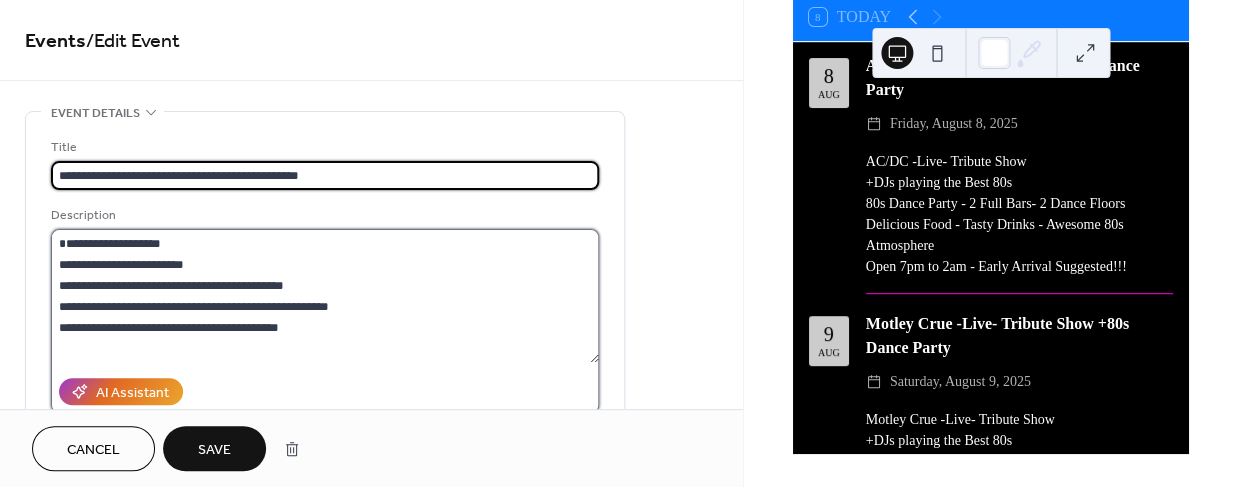 click on "**********" at bounding box center (325, 296) 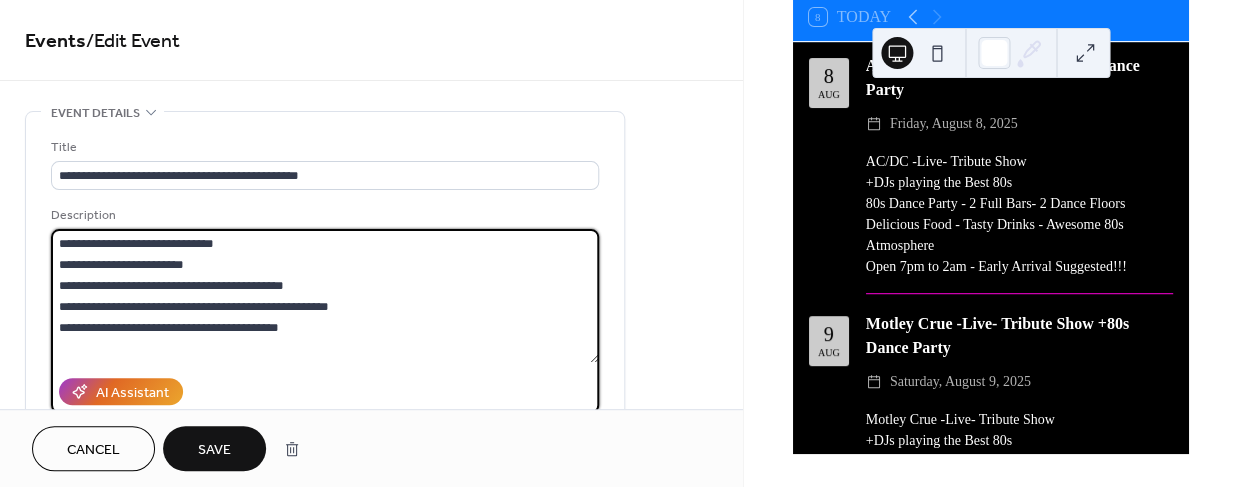 type on "**********" 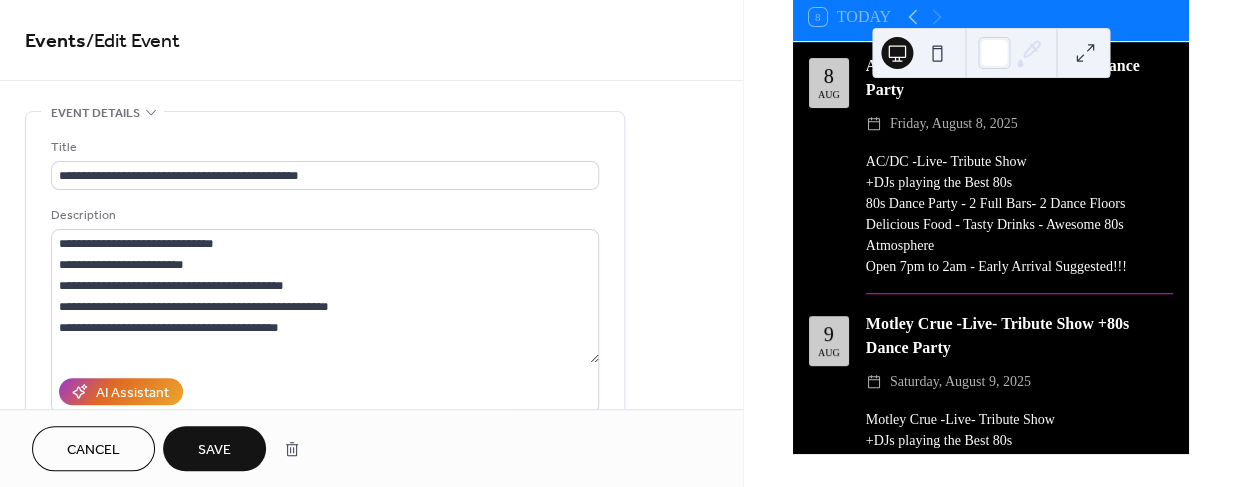 click on "Save" at bounding box center [214, 450] 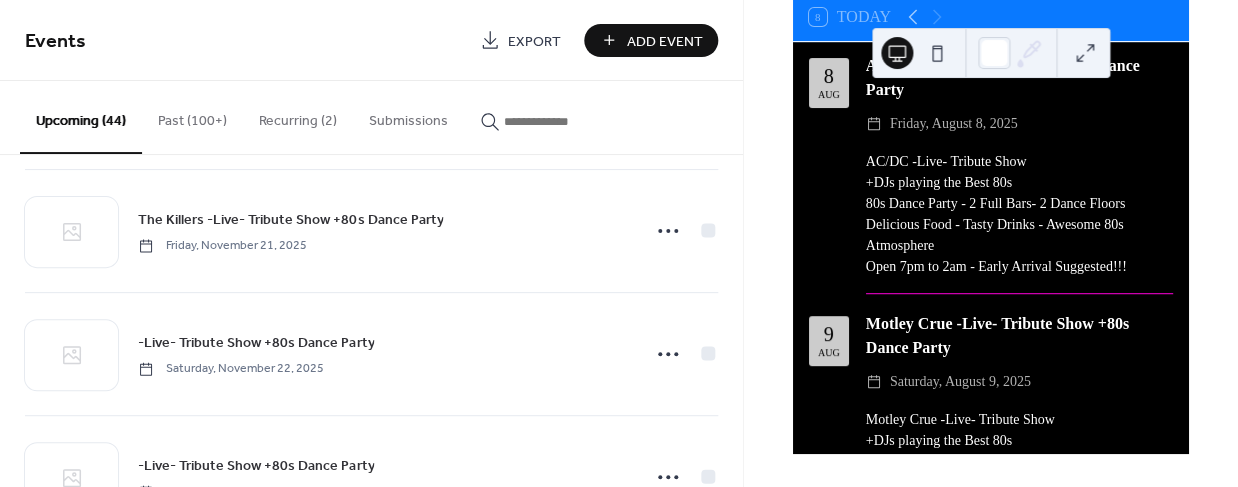 scroll, scrollTop: 3745, scrollLeft: 0, axis: vertical 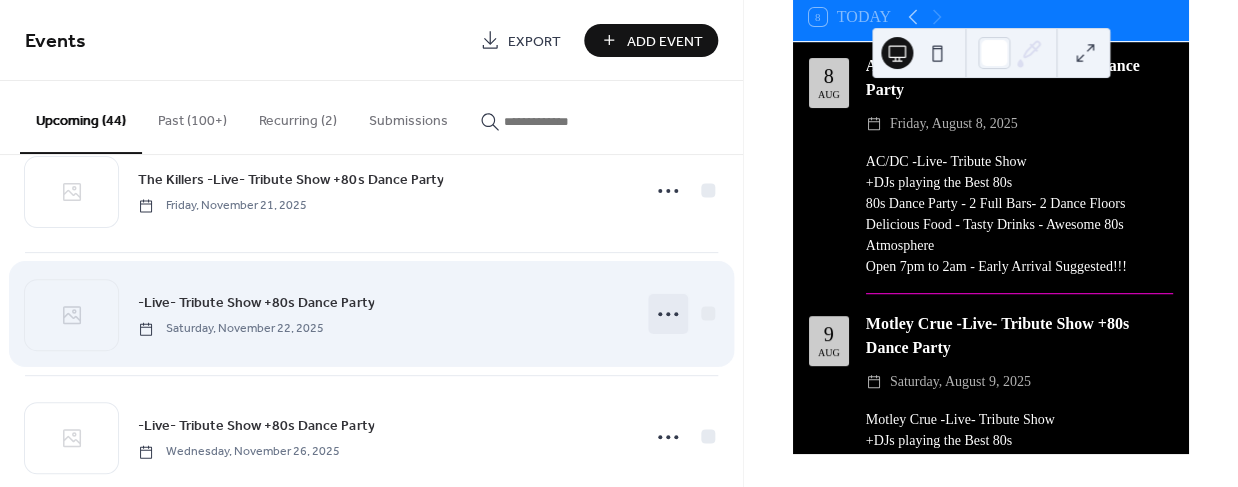 click 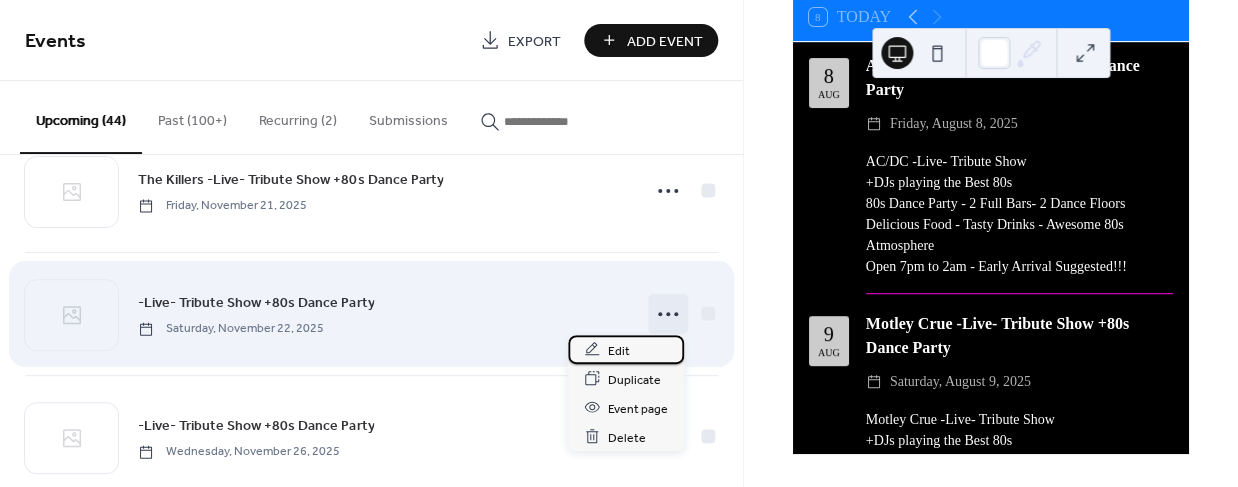 click on "Edit" at bounding box center (619, 350) 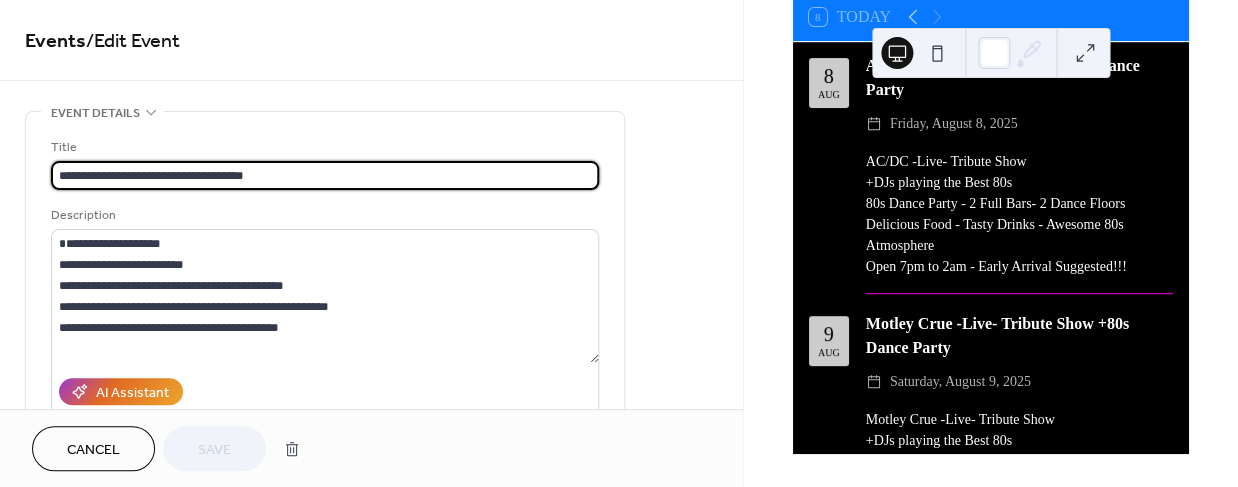 click on "**********" at bounding box center [325, 175] 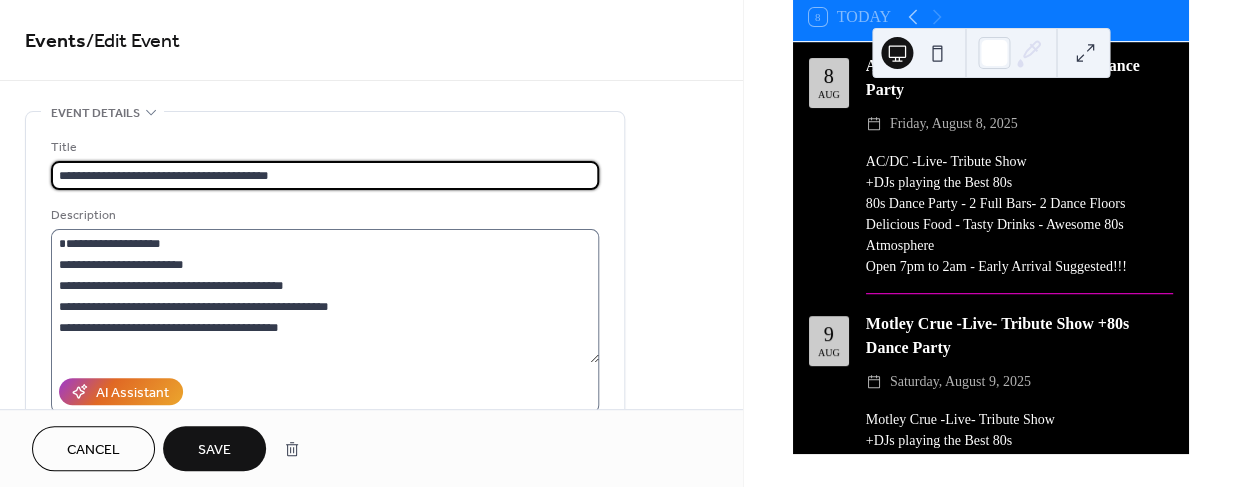 type on "**********" 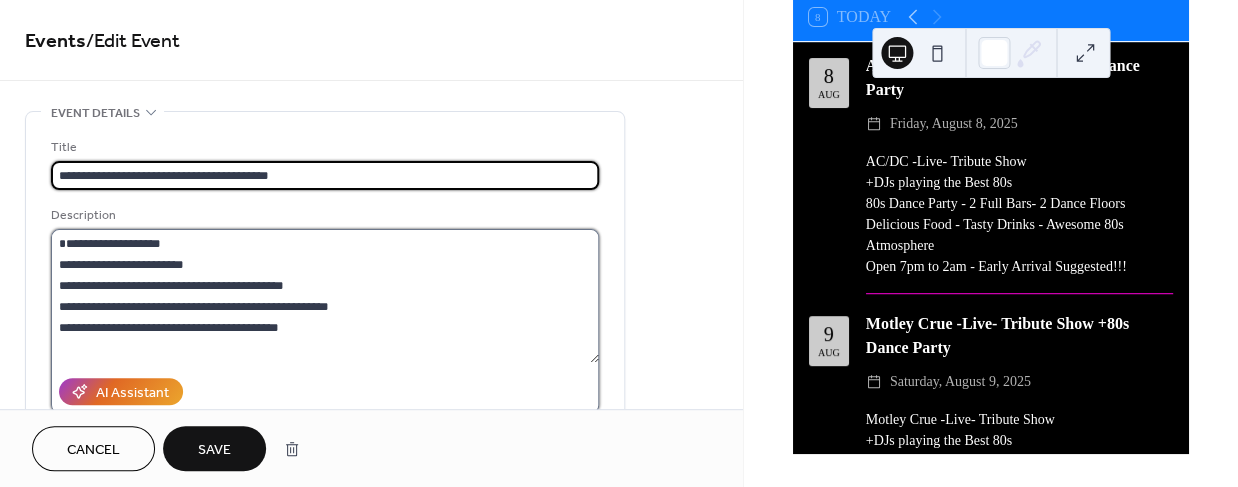 click on "**********" at bounding box center [325, 296] 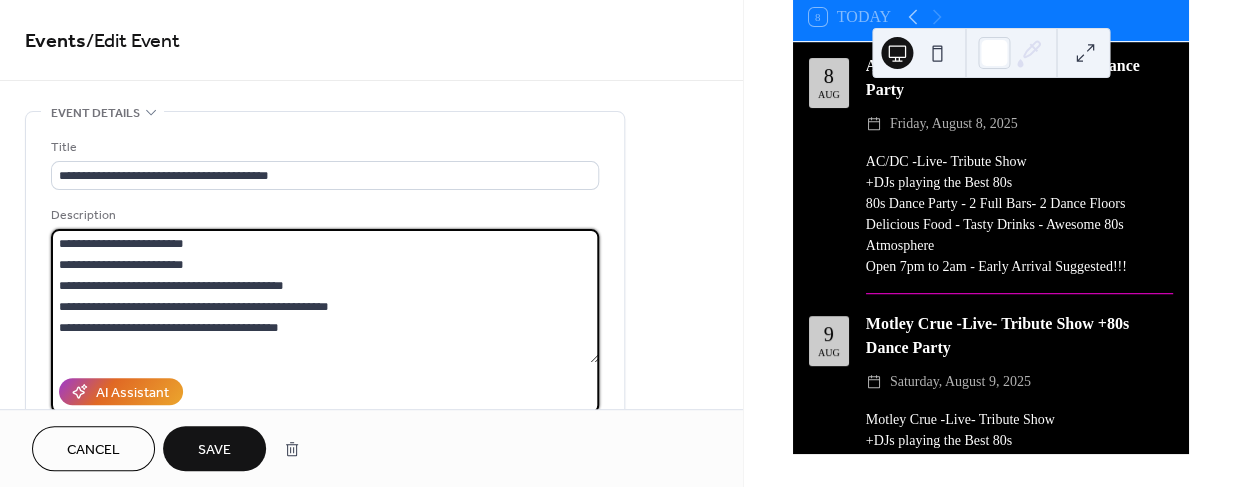 type on "**********" 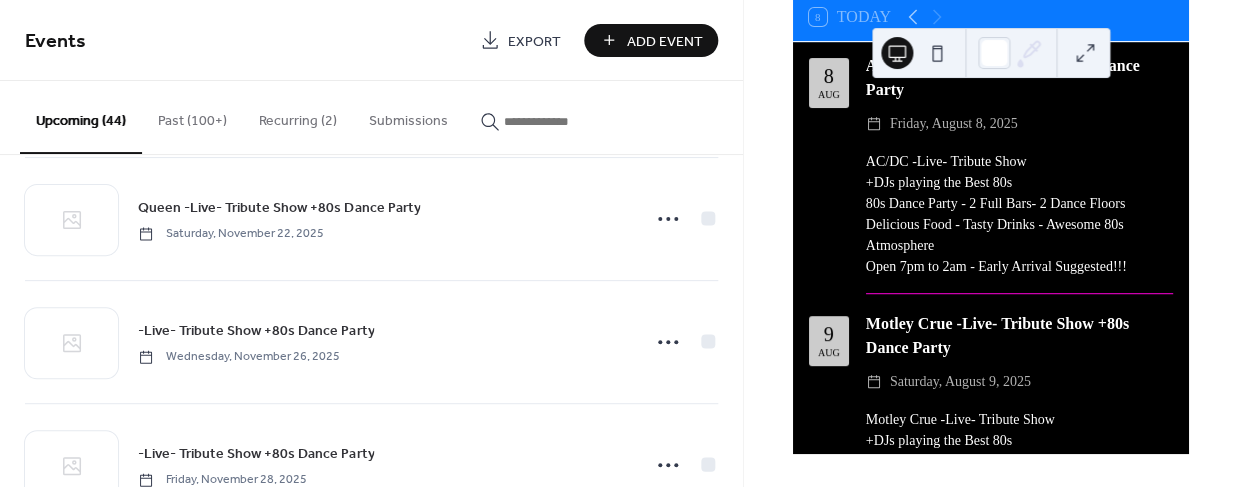 scroll, scrollTop: 3843, scrollLeft: 0, axis: vertical 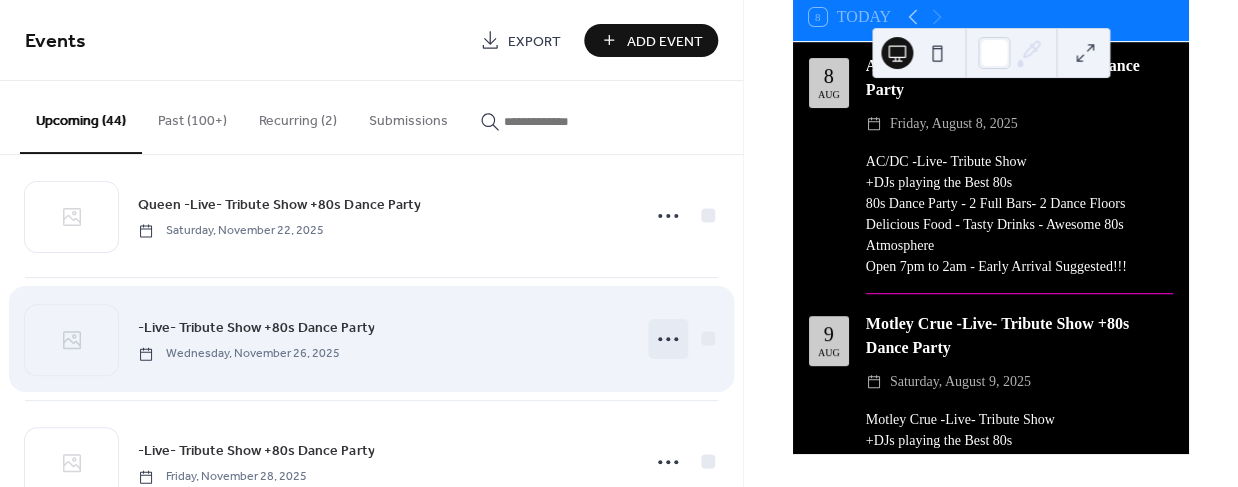 click 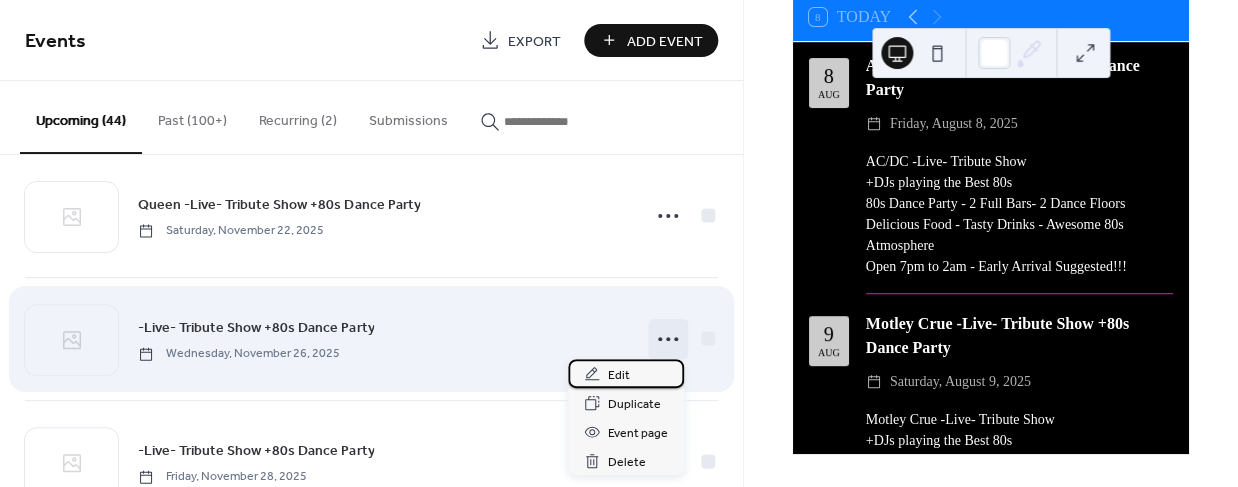 click on "Edit" at bounding box center (619, 375) 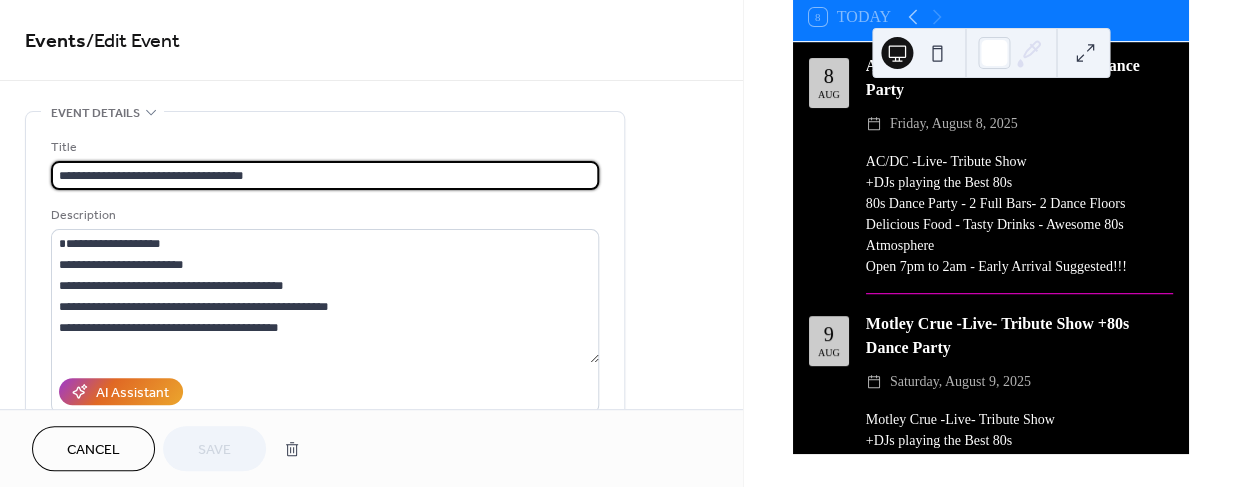 drag, startPoint x: 291, startPoint y: 179, endPoint x: -5, endPoint y: 170, distance: 296.13678 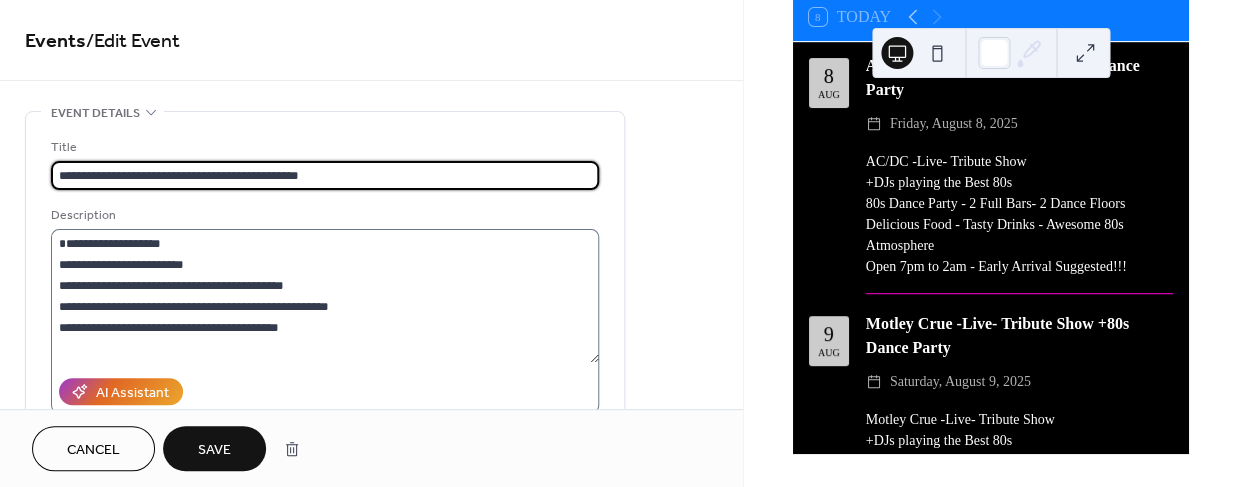 type on "**********" 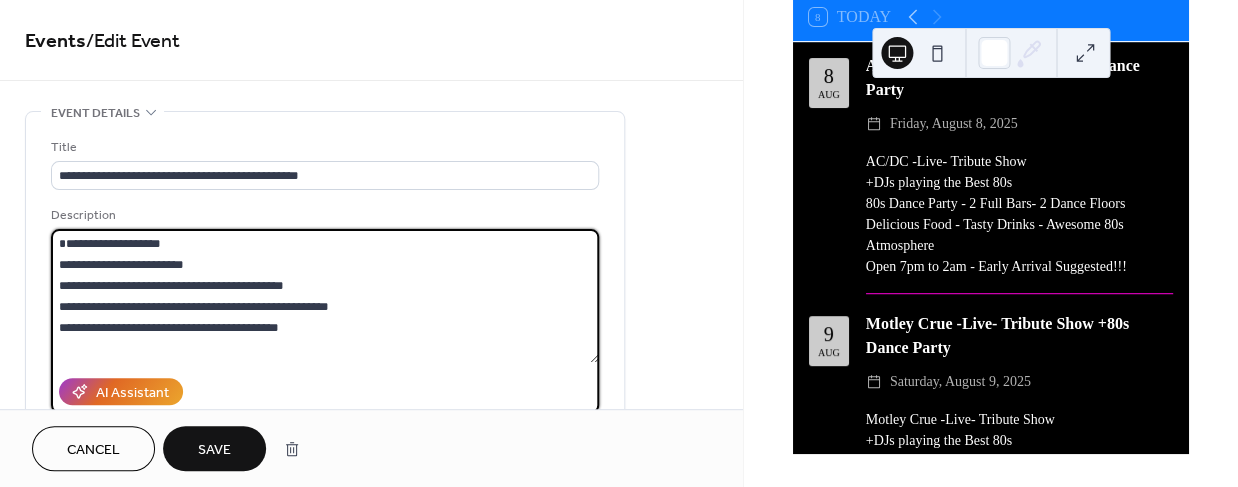 drag, startPoint x: 174, startPoint y: 241, endPoint x: 53, endPoint y: 242, distance: 121.004135 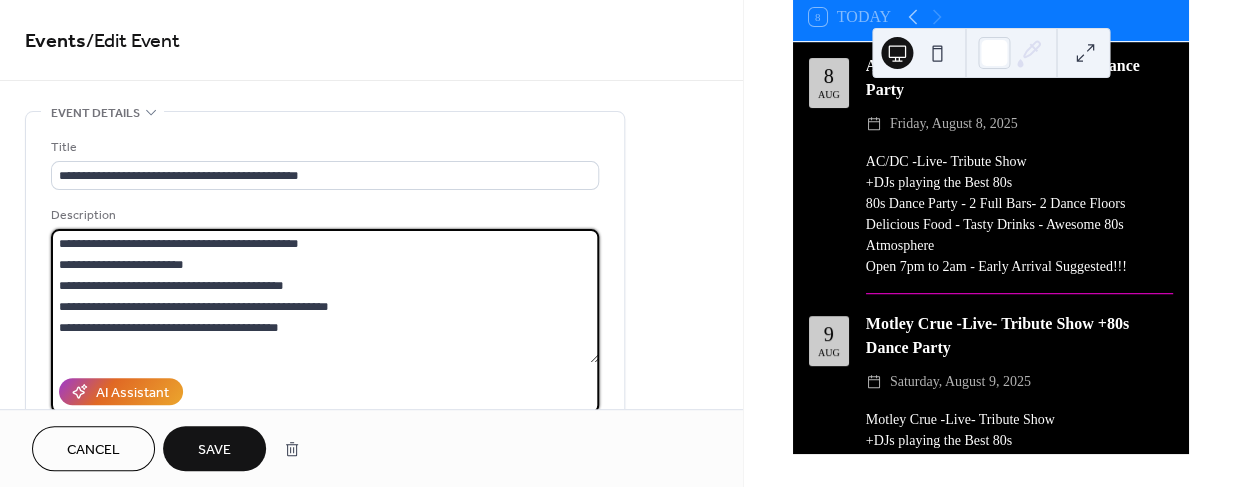 drag, startPoint x: 66, startPoint y: 287, endPoint x: 23, endPoint y: 286, distance: 43.011627 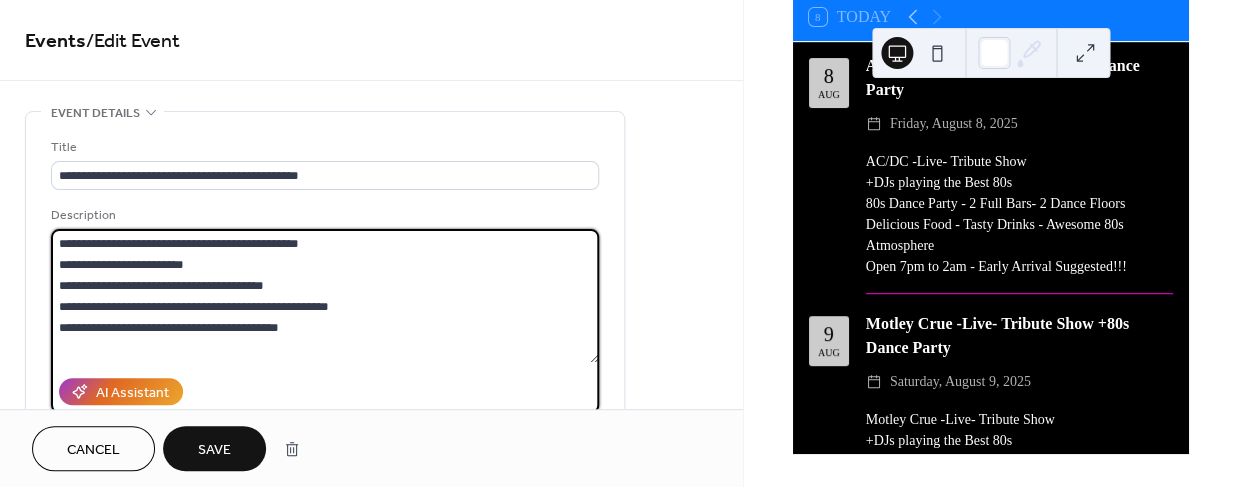 click on "**********" at bounding box center (325, 296) 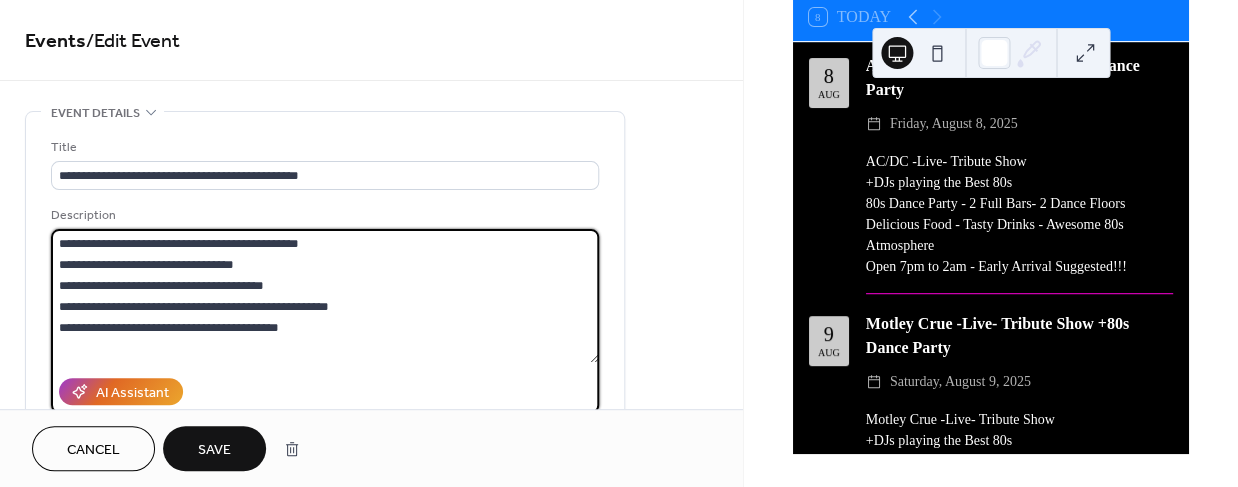 type on "**********" 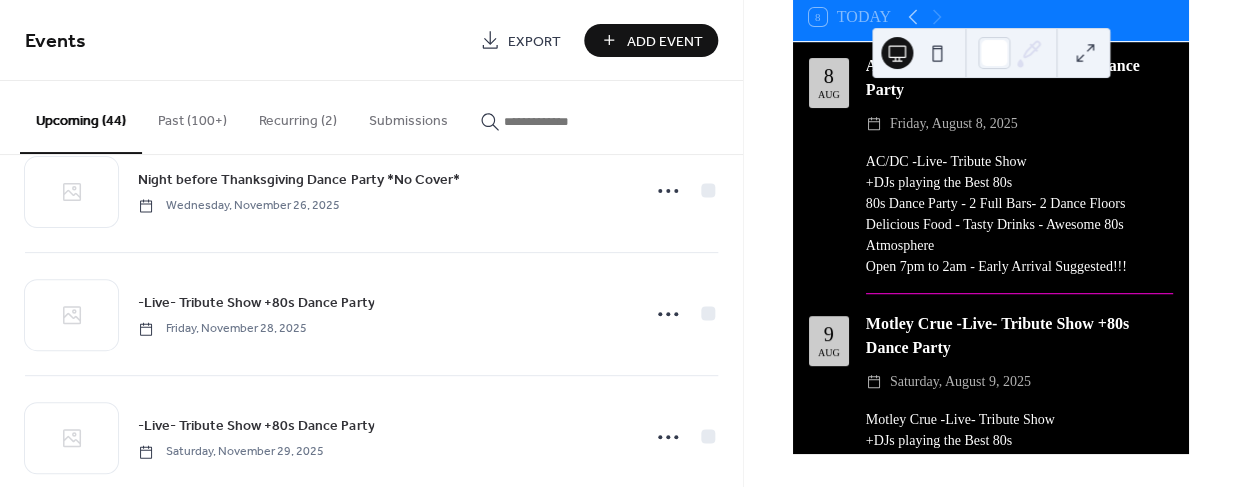 scroll, scrollTop: 3955, scrollLeft: 0, axis: vertical 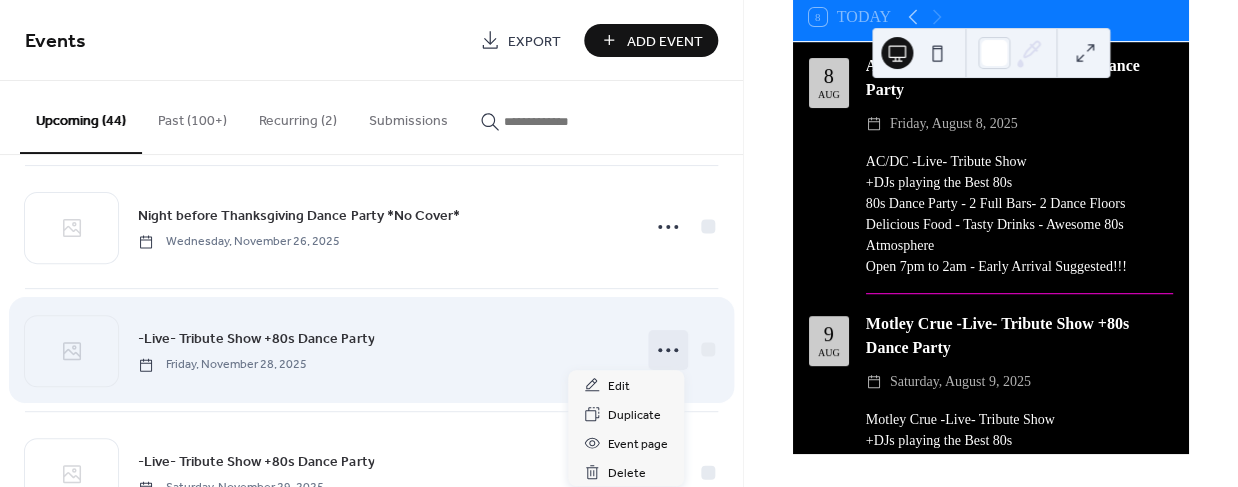 click 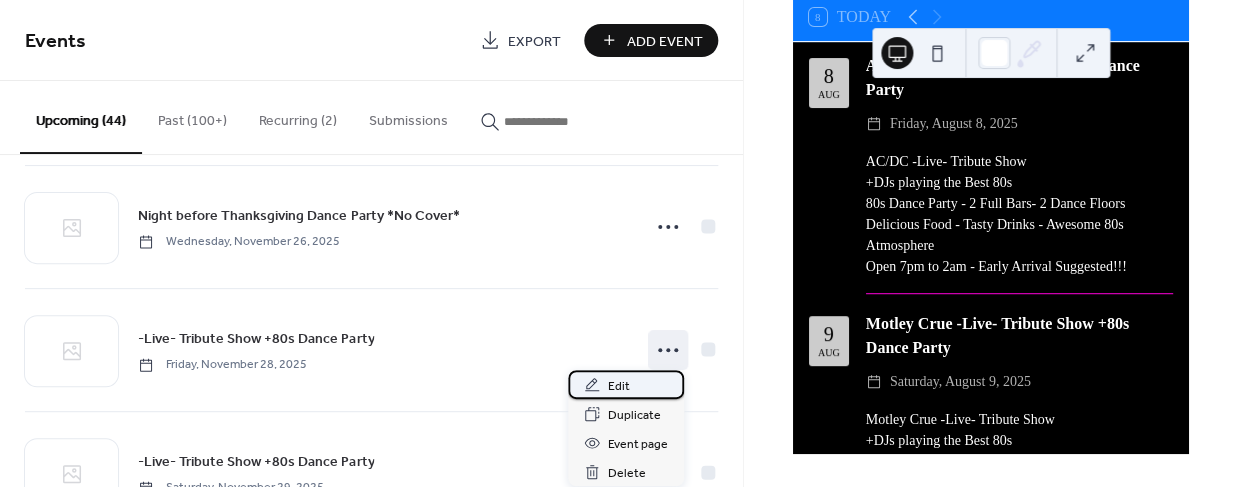 click on "Edit" at bounding box center (619, 386) 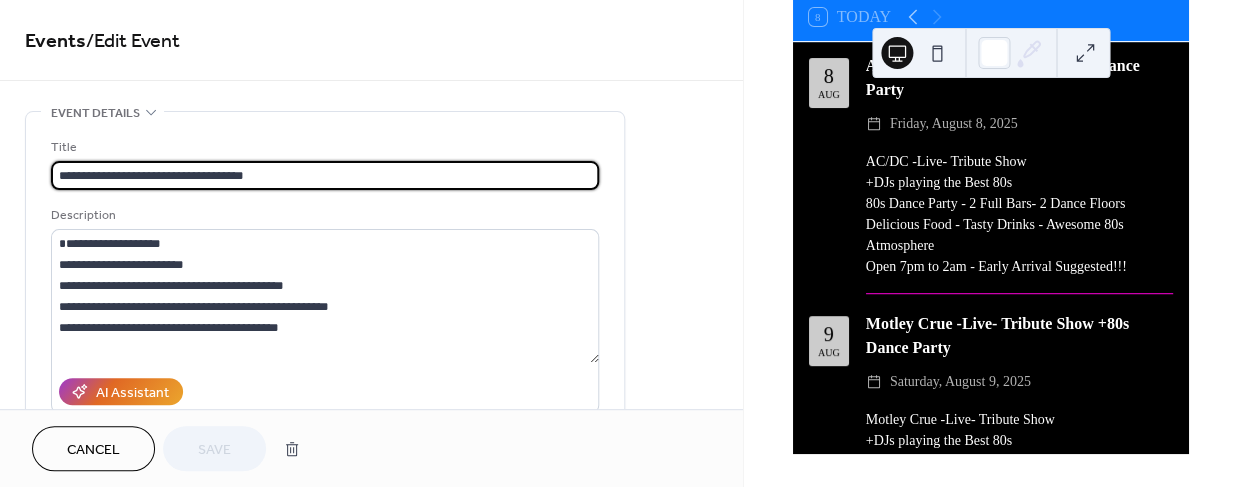 drag, startPoint x: 195, startPoint y: 177, endPoint x: -2, endPoint y: 170, distance: 197.12433 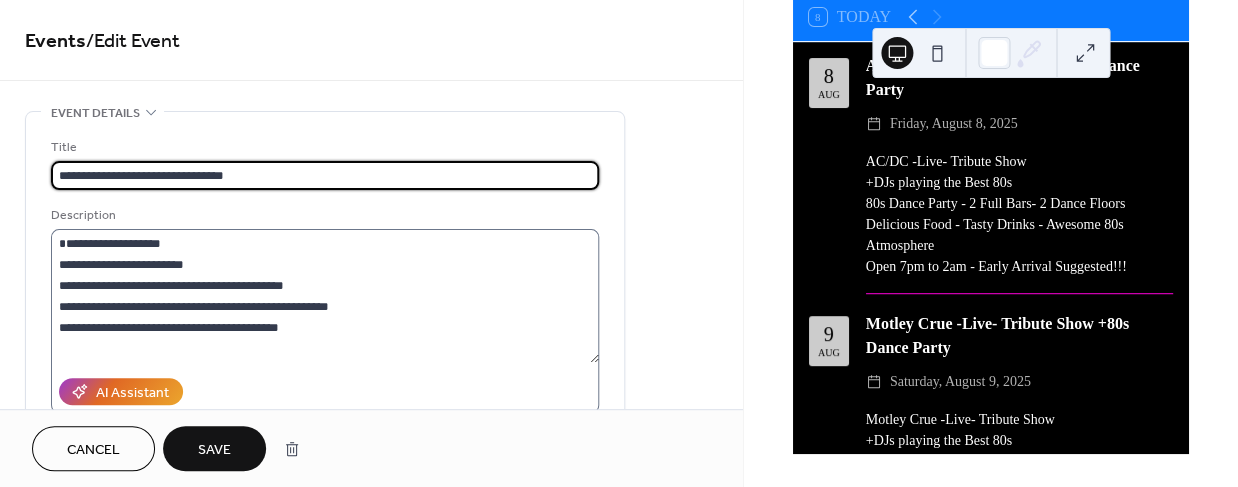 type on "**********" 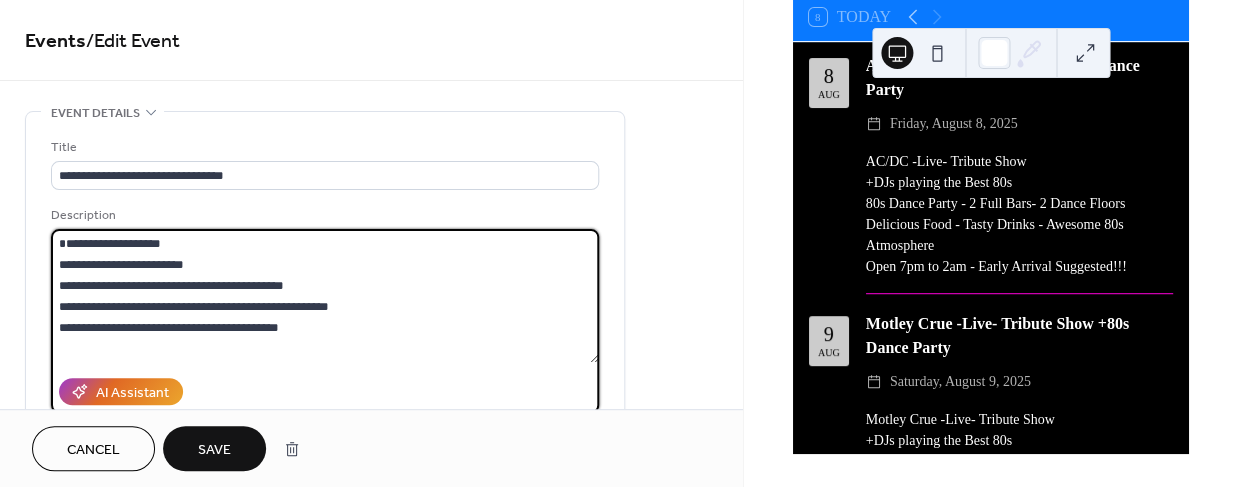 drag, startPoint x: 119, startPoint y: 245, endPoint x: 1, endPoint y: 246, distance: 118.004234 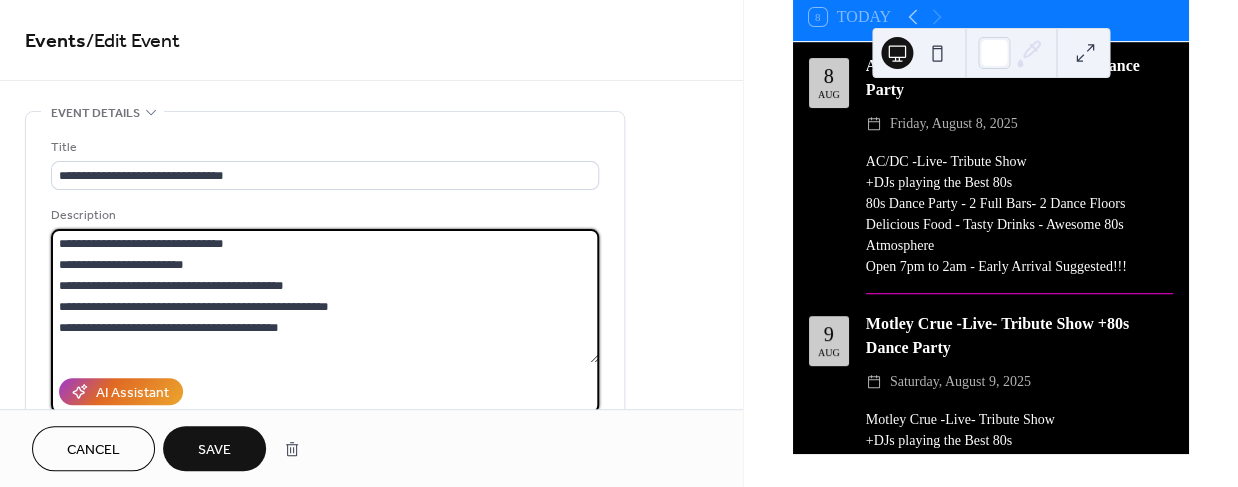 drag, startPoint x: 196, startPoint y: 263, endPoint x: 11, endPoint y: 264, distance: 185.0027 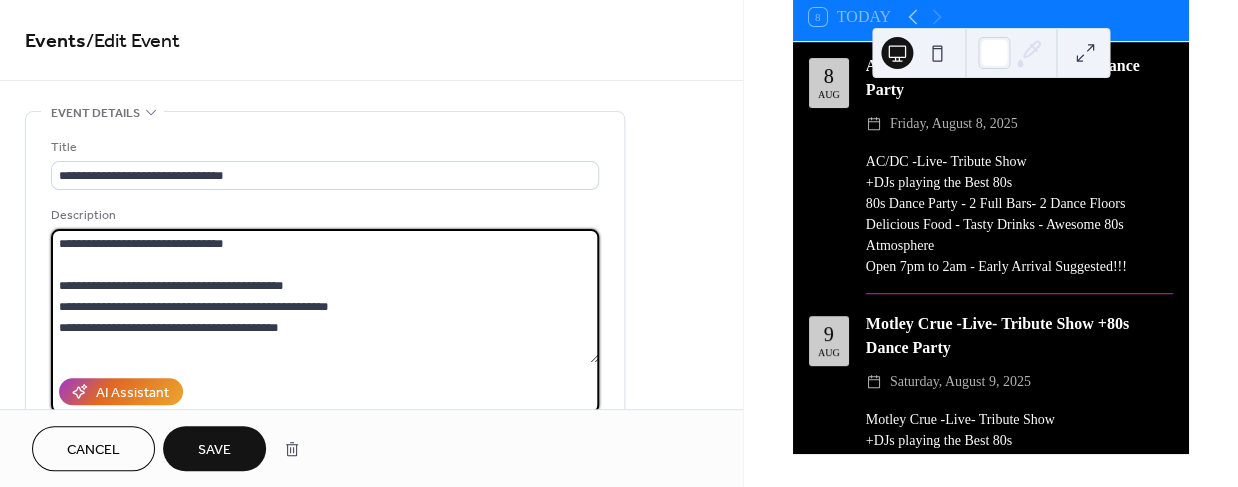 drag, startPoint x: 80, startPoint y: 286, endPoint x: 25, endPoint y: 281, distance: 55.226807 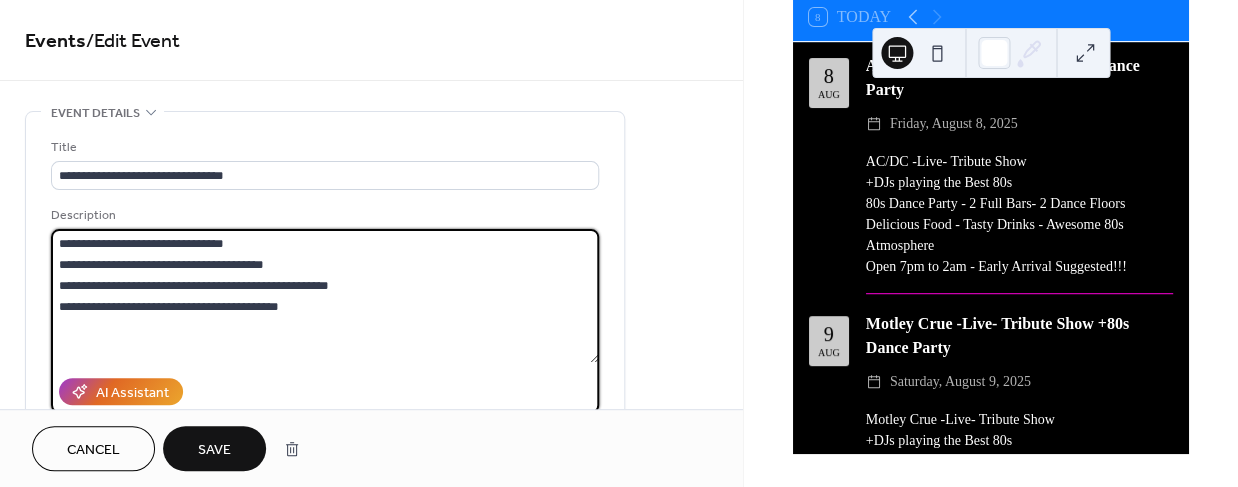 type on "**********" 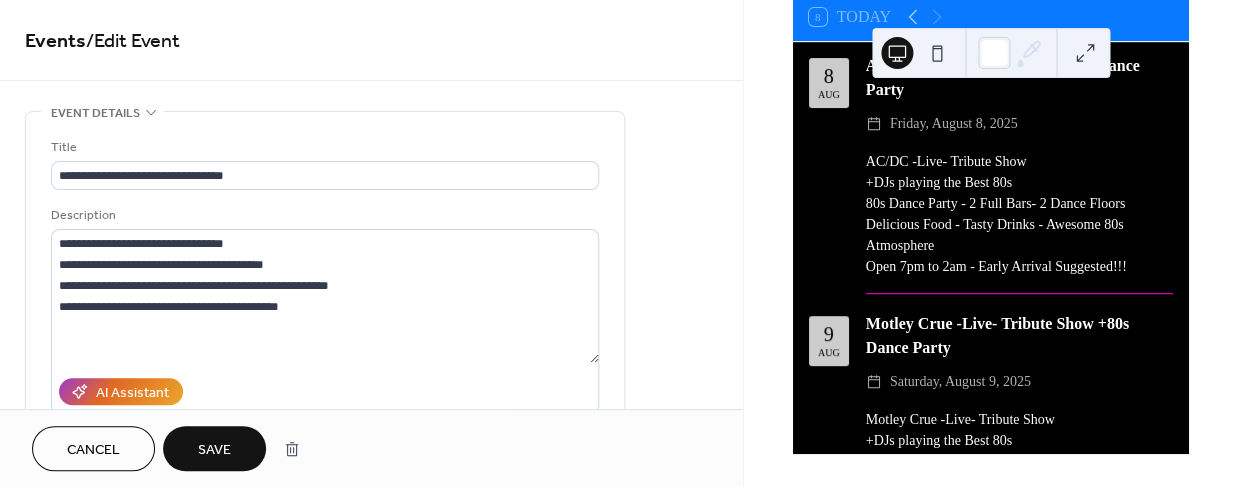 click on "Save" at bounding box center [214, 450] 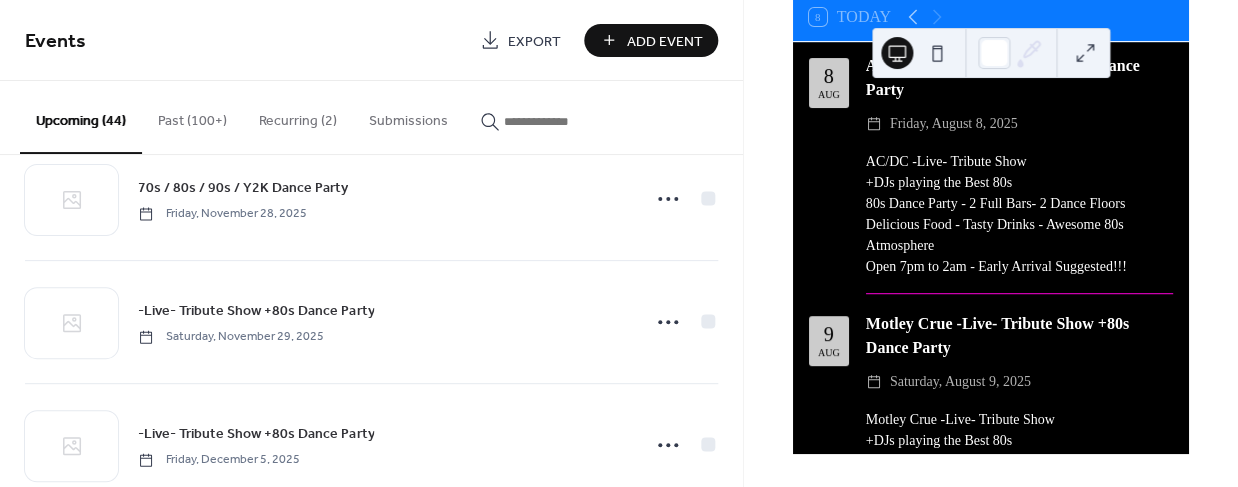 scroll, scrollTop: 4109, scrollLeft: 0, axis: vertical 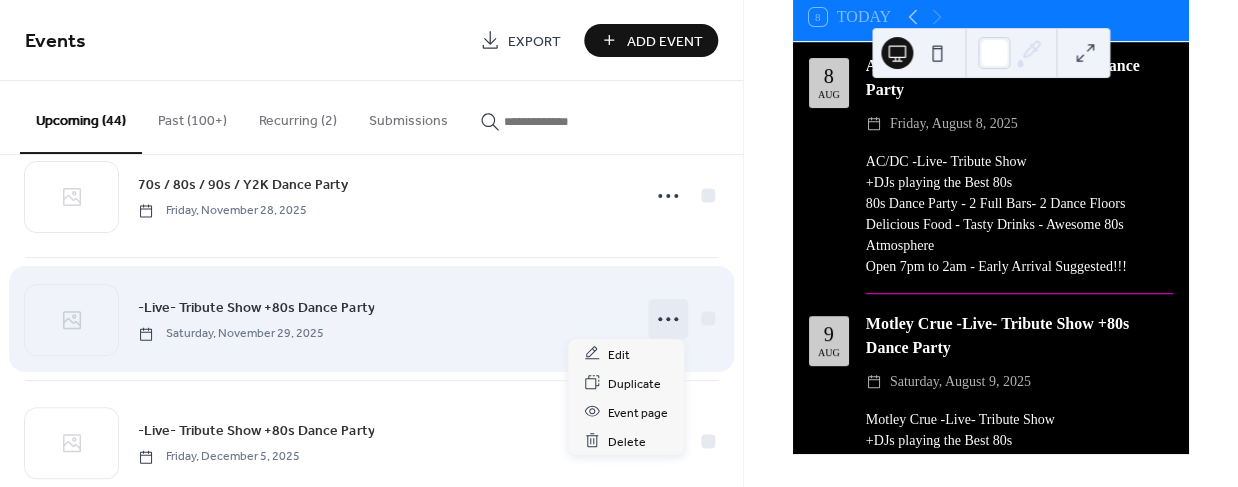 click 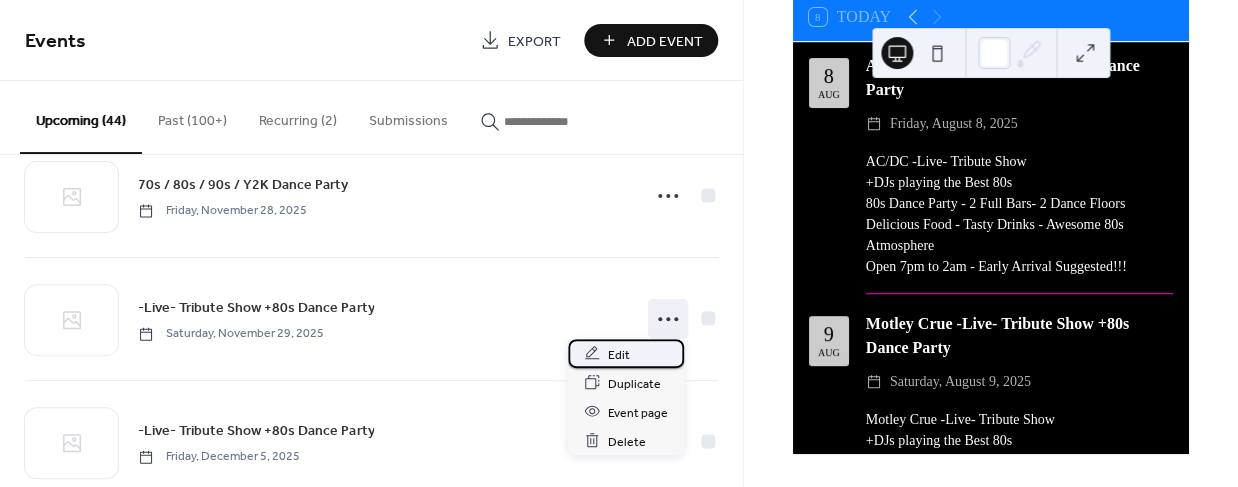click on "Edit" at bounding box center [626, 353] 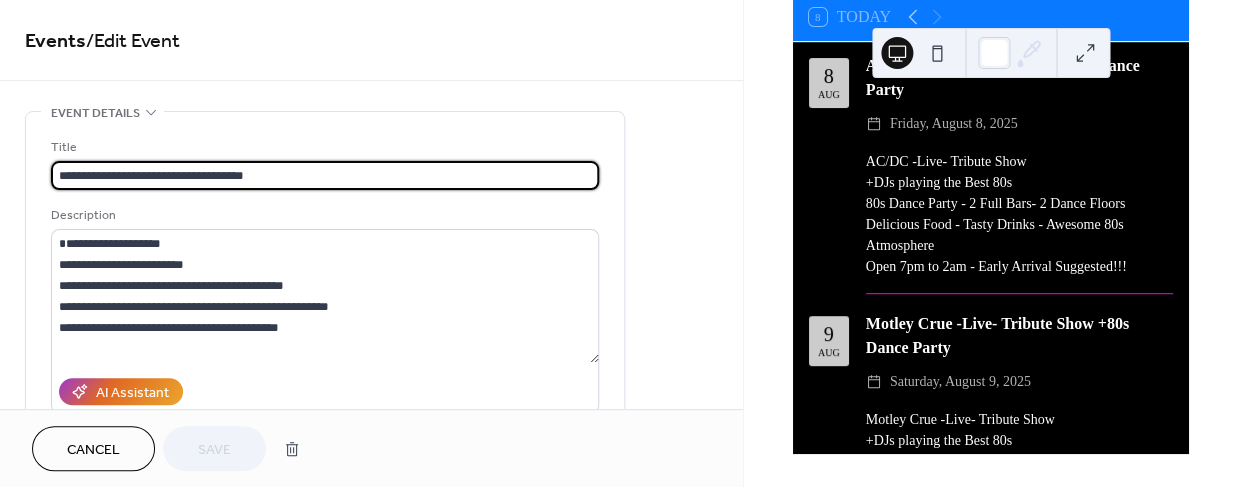 click on "**********" at bounding box center (325, 175) 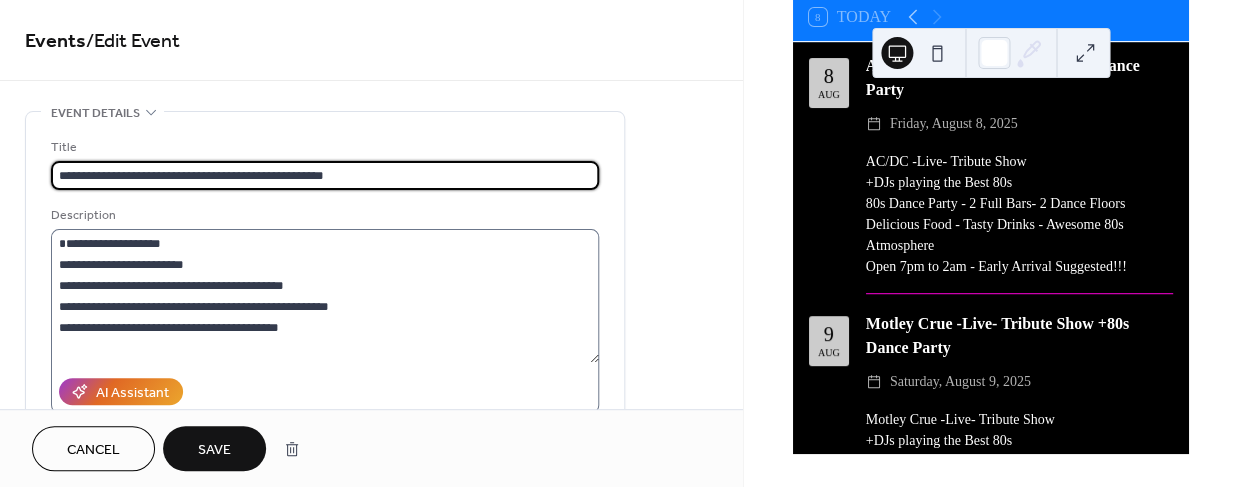 type on "**********" 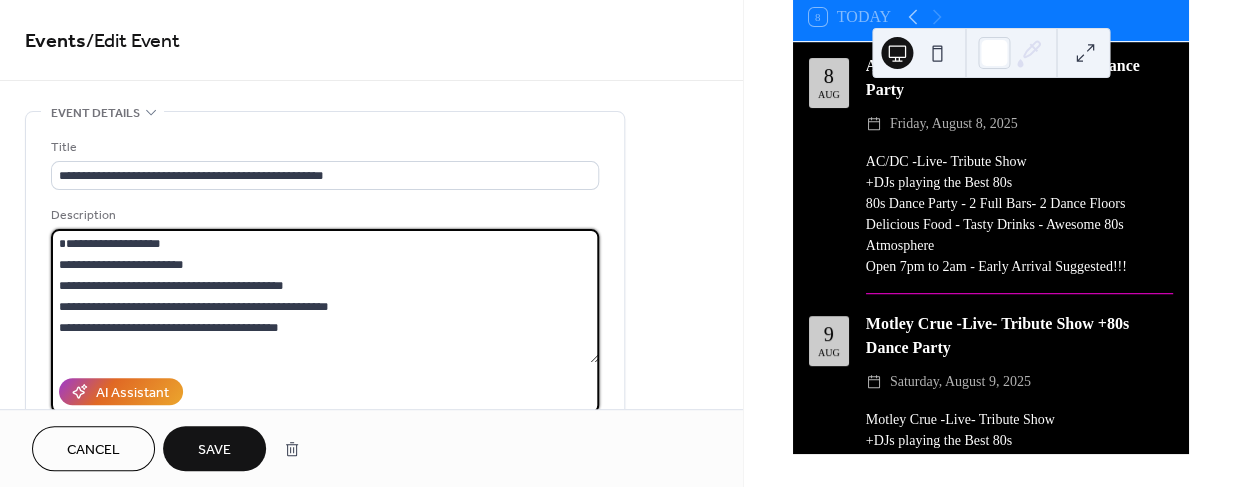 click on "**********" at bounding box center (325, 296) 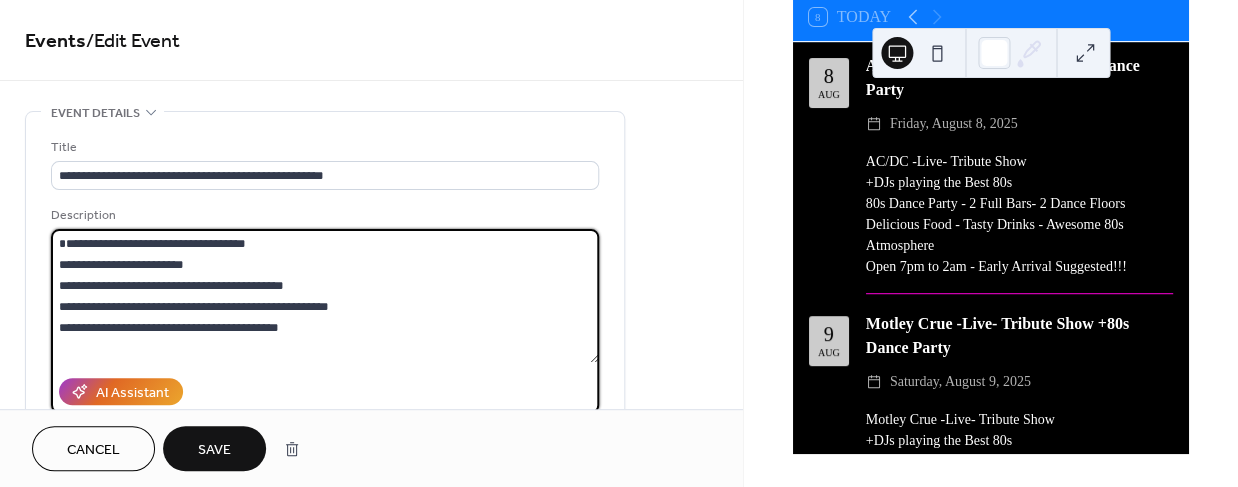 type on "**********" 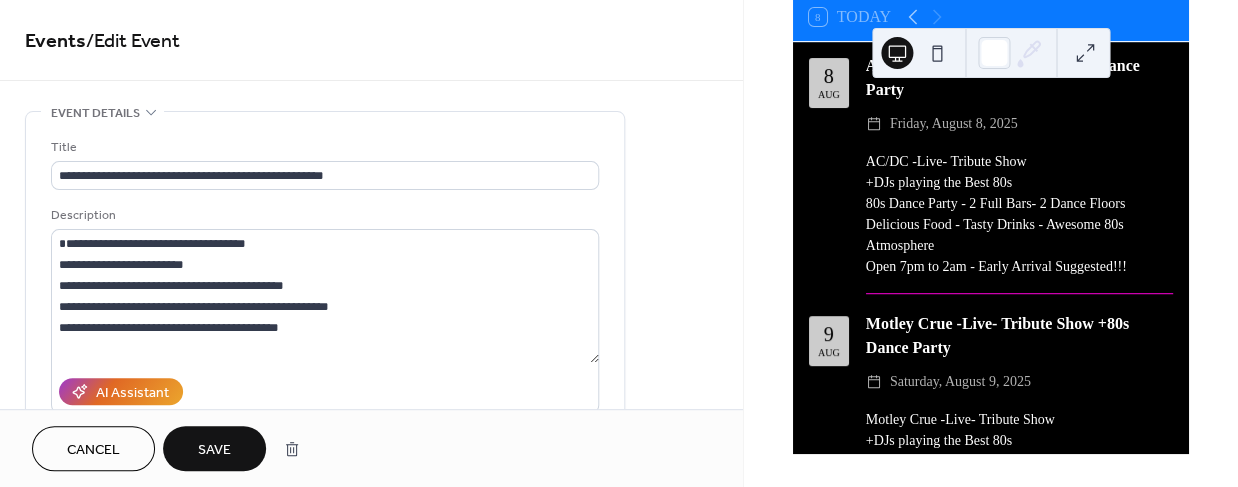 click on "Save" at bounding box center [214, 450] 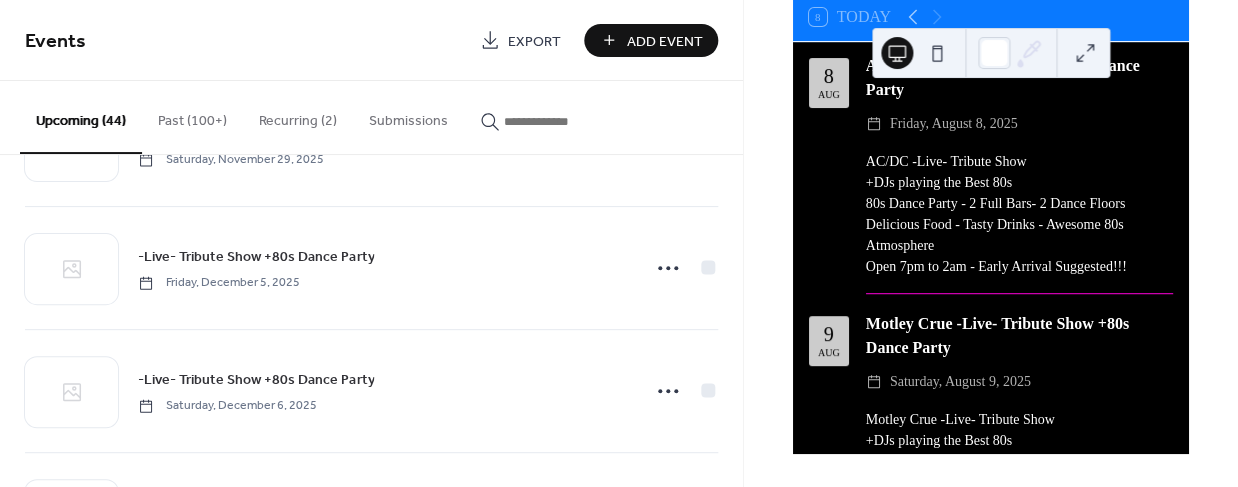 scroll, scrollTop: 4268, scrollLeft: 0, axis: vertical 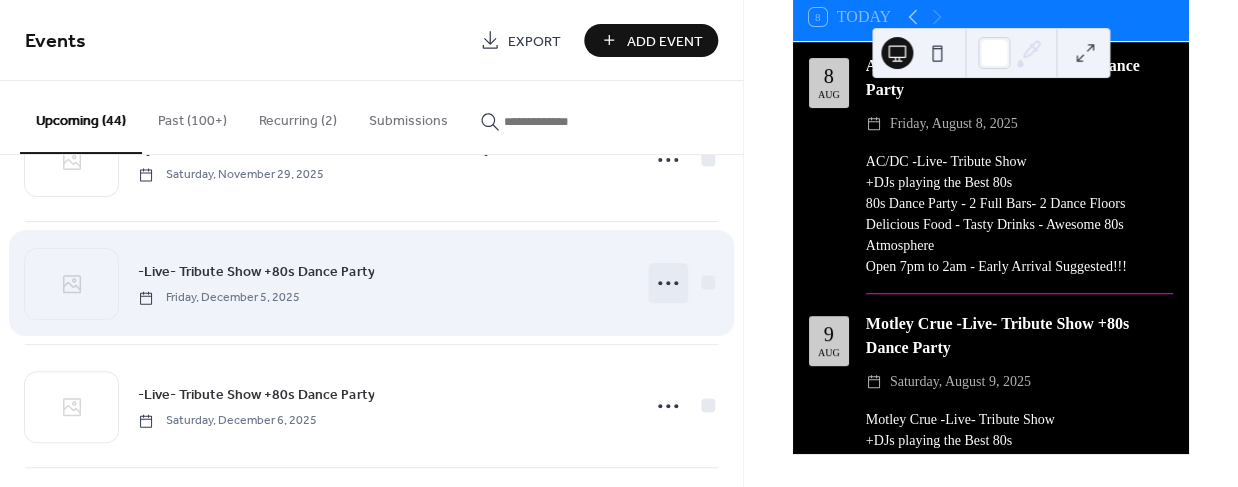 click 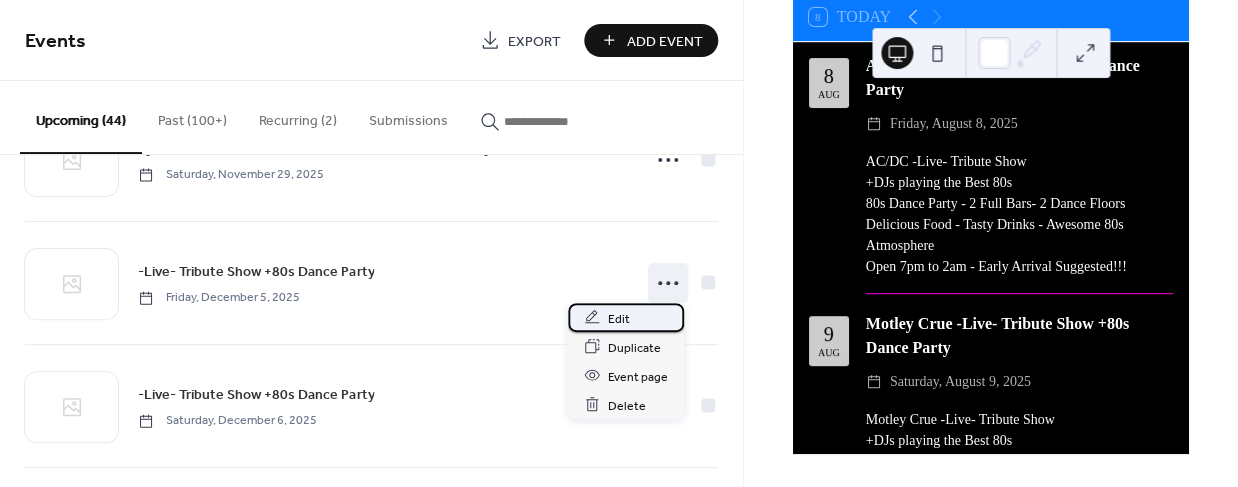 click on "Edit" at bounding box center [619, 318] 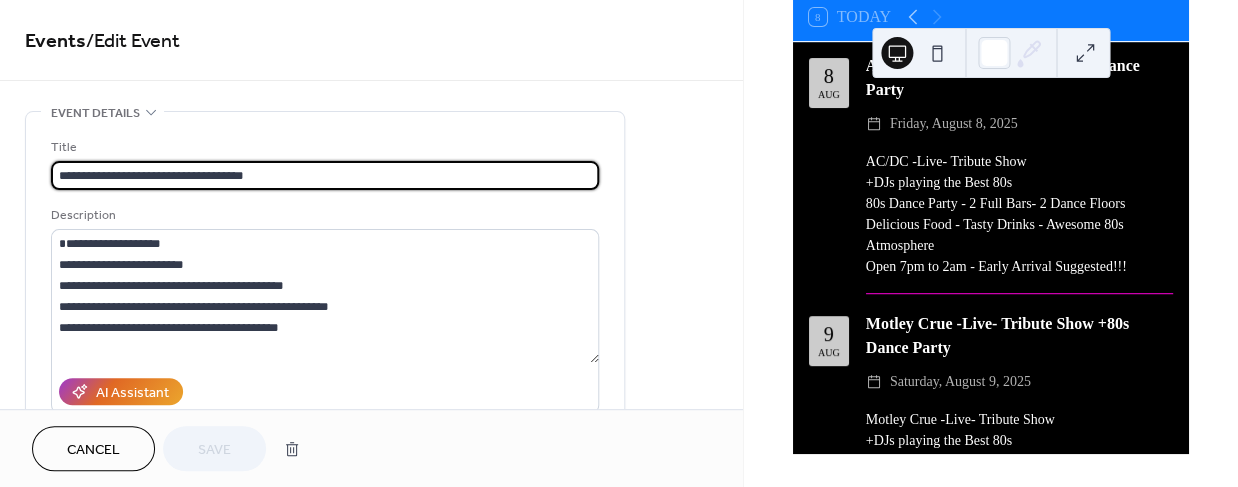 click on "**********" at bounding box center (325, 175) 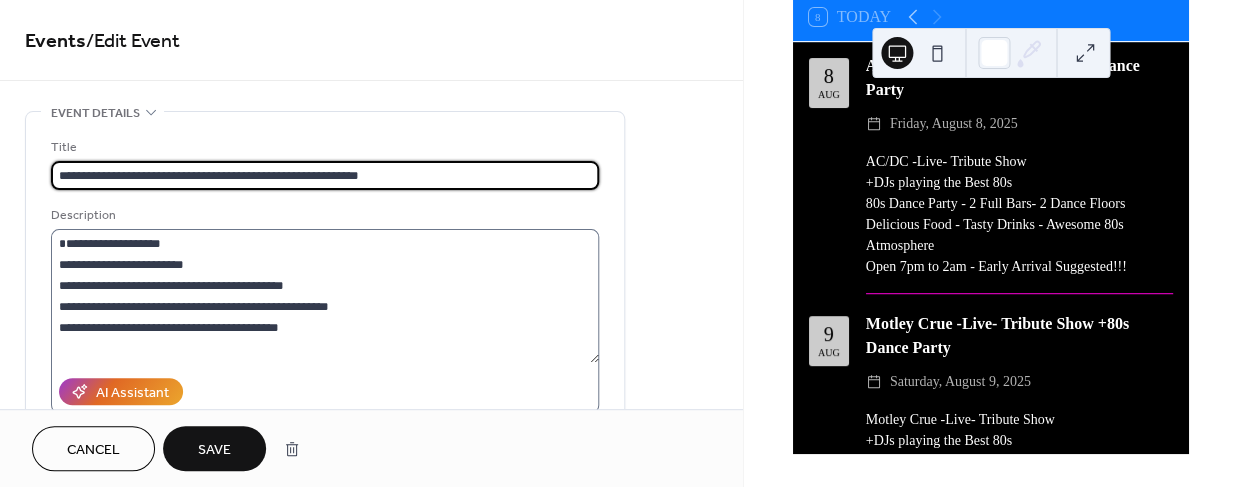 type on "**********" 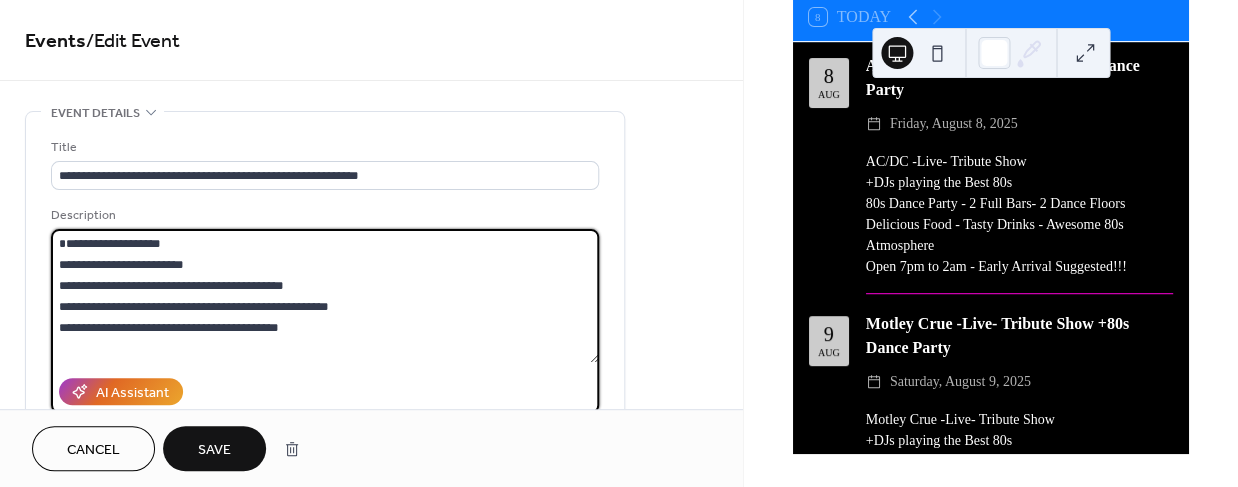 click on "**********" at bounding box center (325, 296) 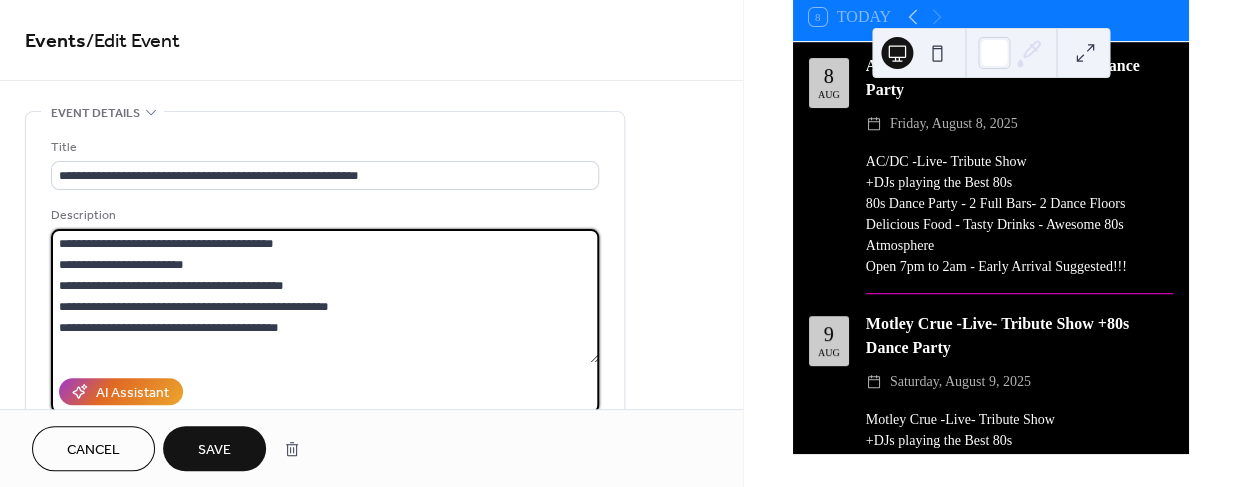 type on "**********" 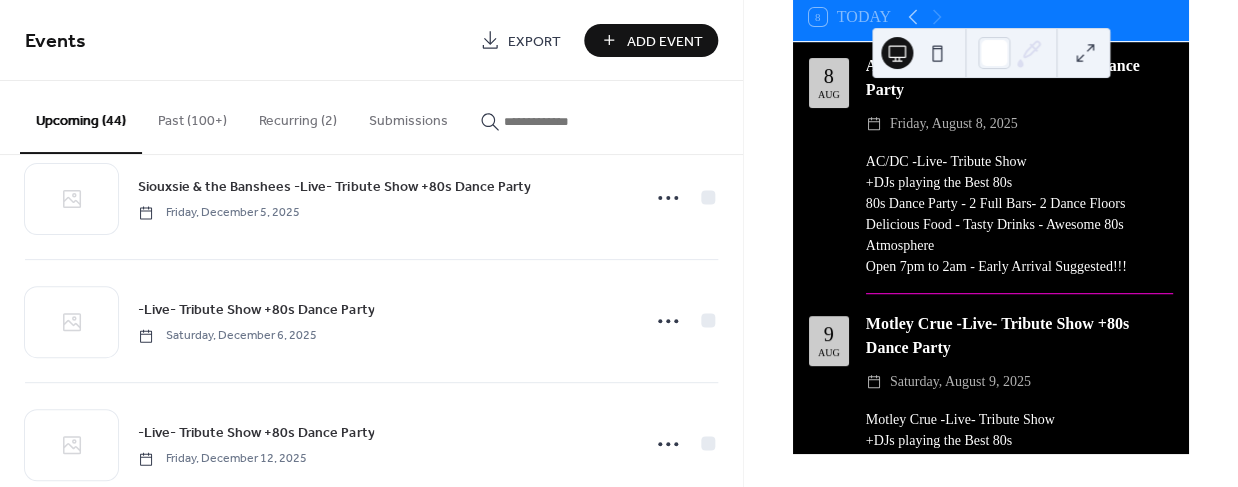 scroll, scrollTop: 4360, scrollLeft: 0, axis: vertical 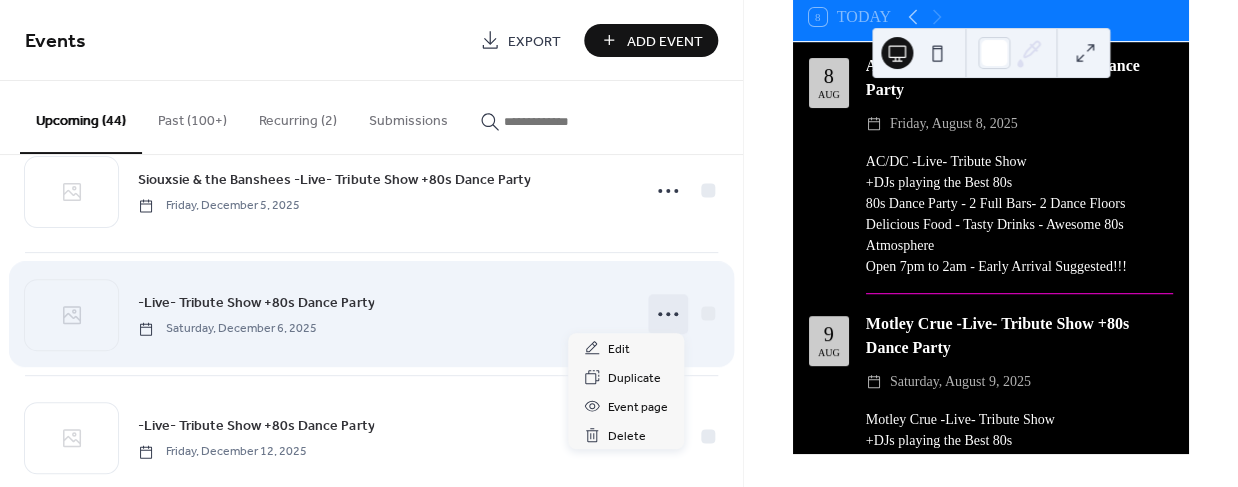click 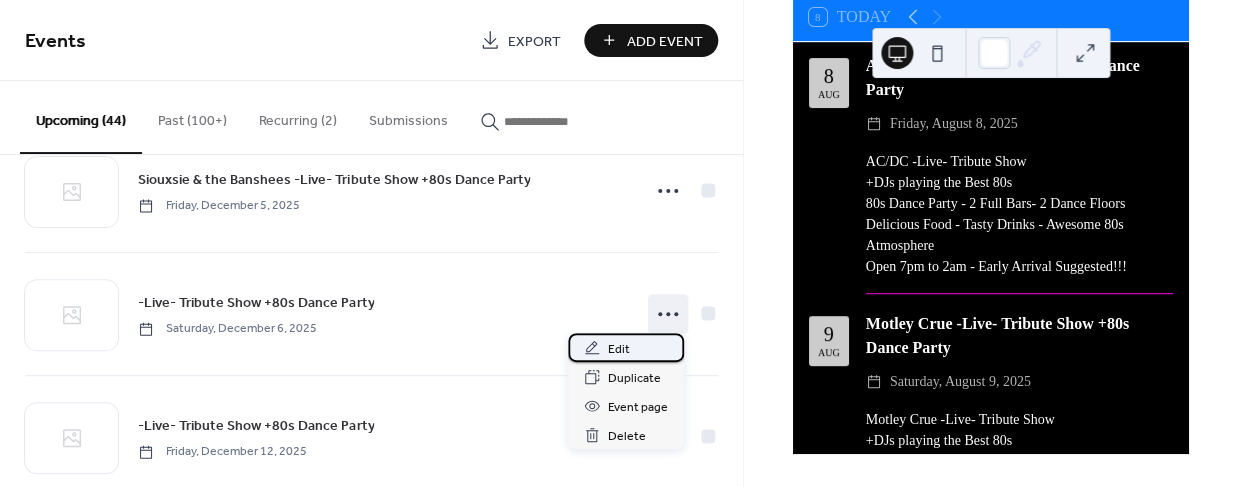 click on "Edit" at bounding box center [626, 347] 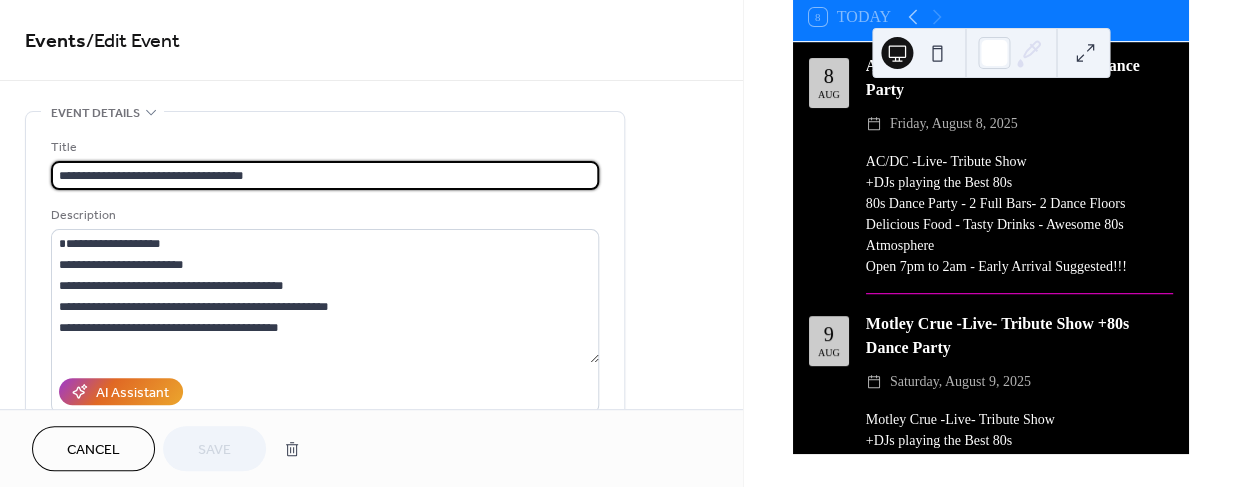 click on "**********" at bounding box center [325, 175] 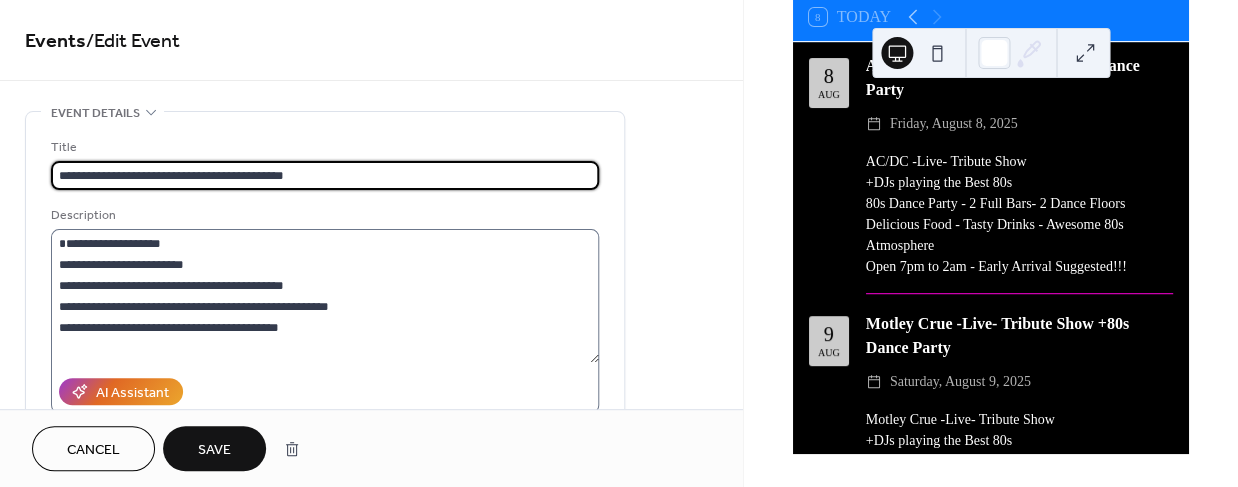 type on "**********" 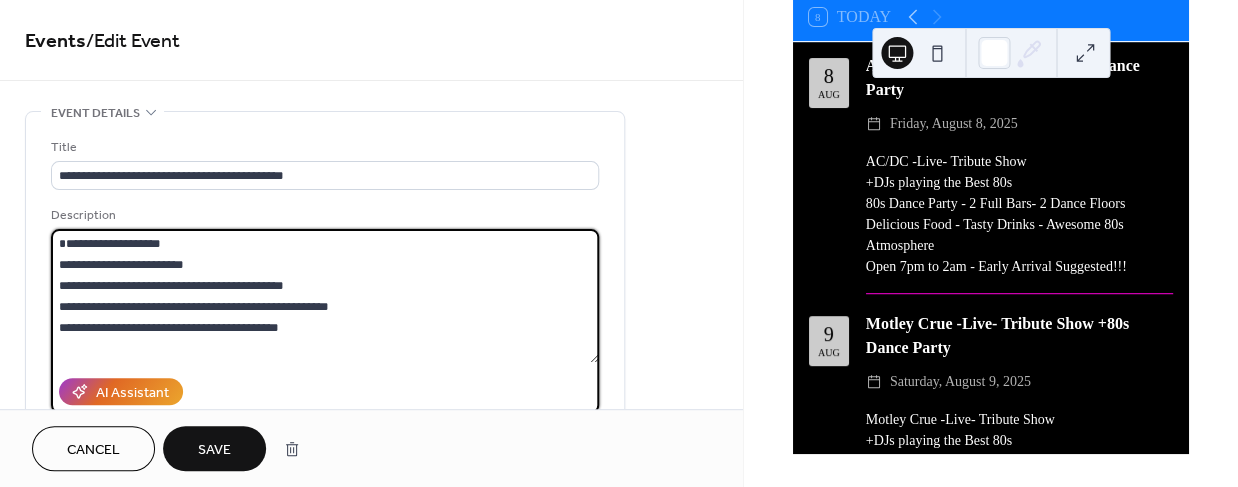 click on "**********" at bounding box center [325, 296] 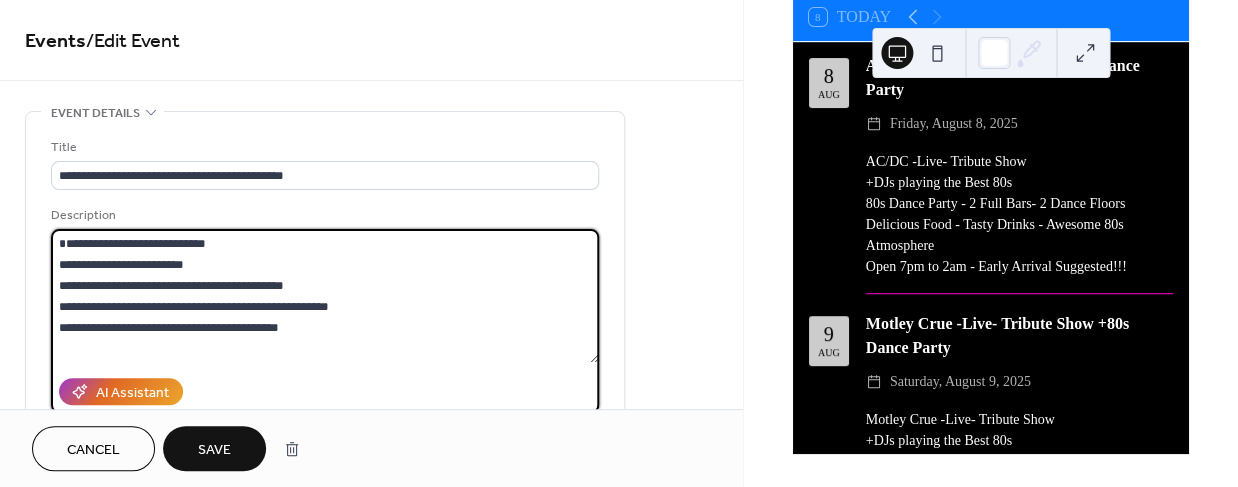 type on "**********" 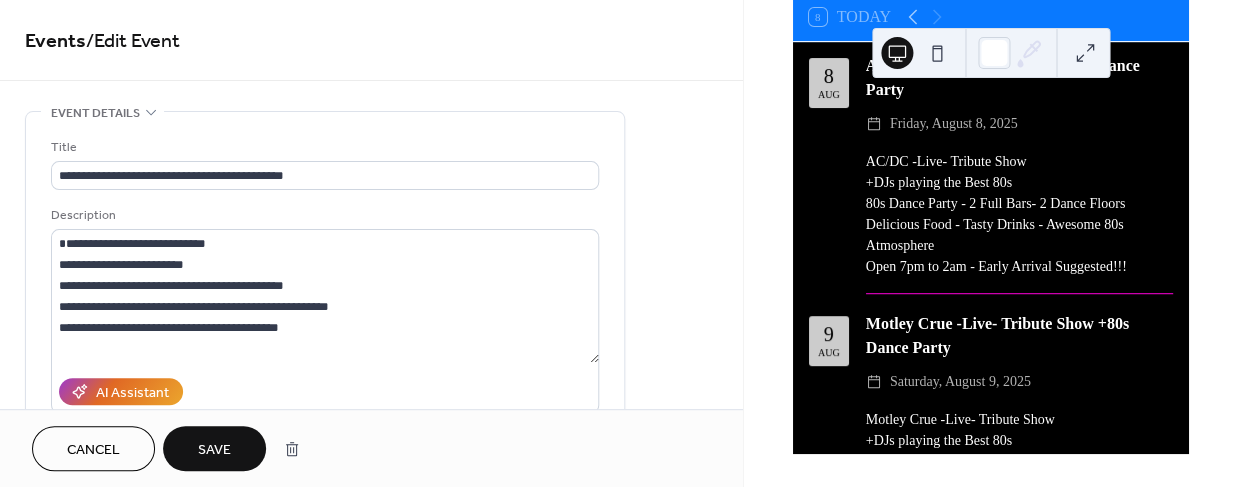 click on "Save" at bounding box center [214, 450] 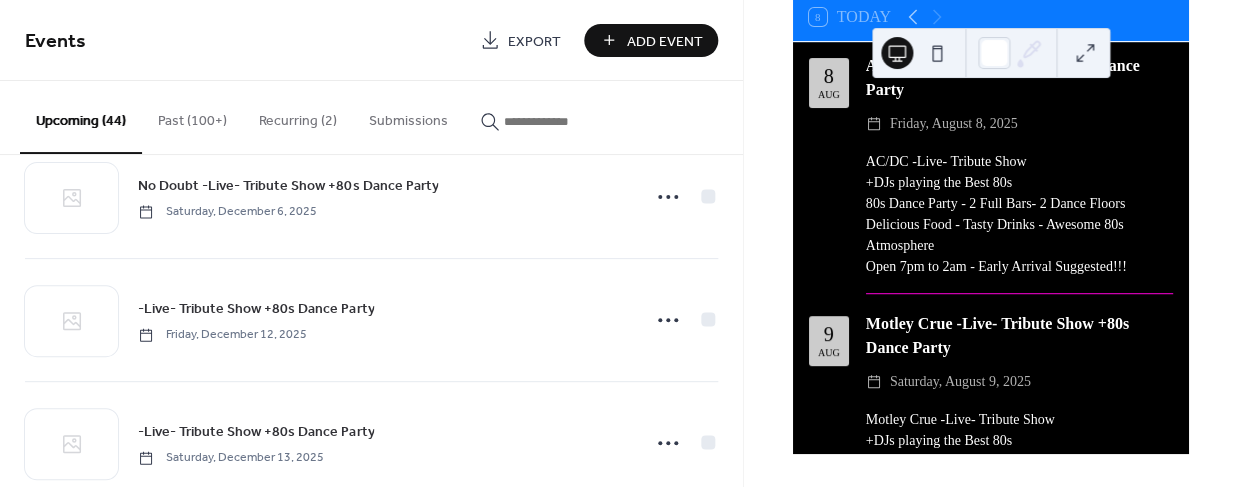 scroll, scrollTop: 4493, scrollLeft: 0, axis: vertical 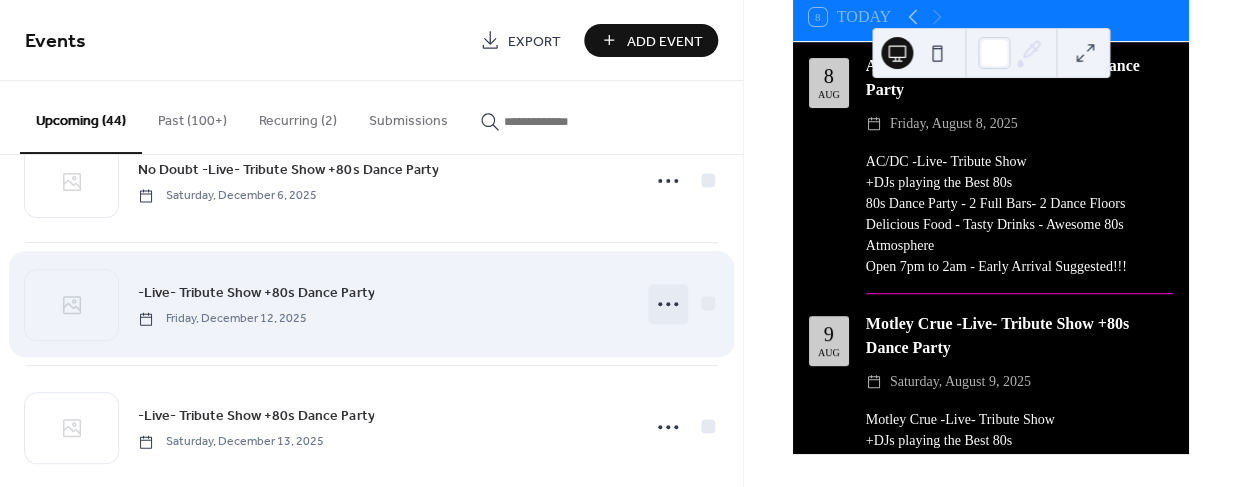 click 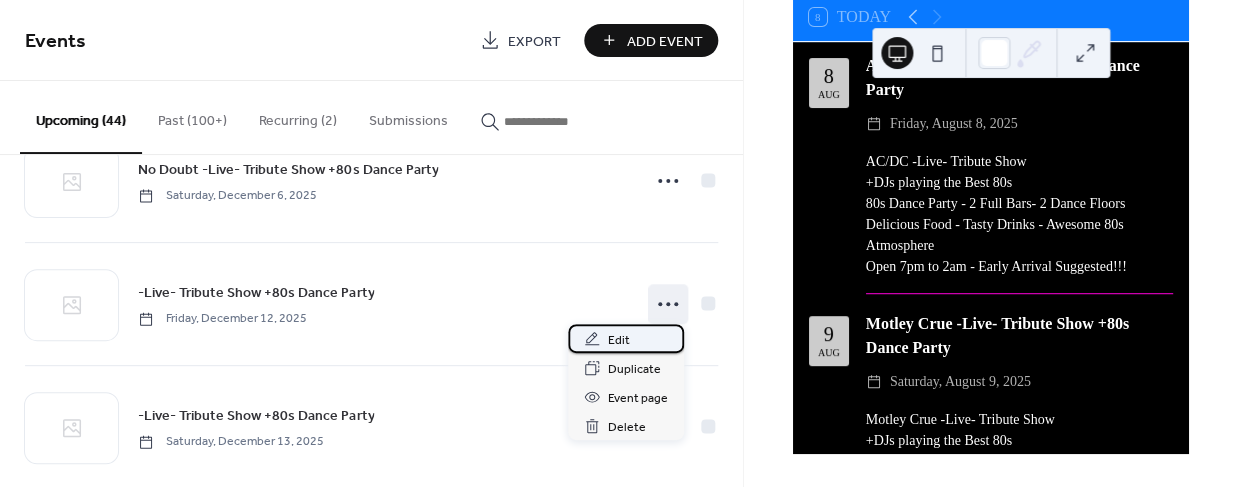 click on "Edit" at bounding box center (619, 340) 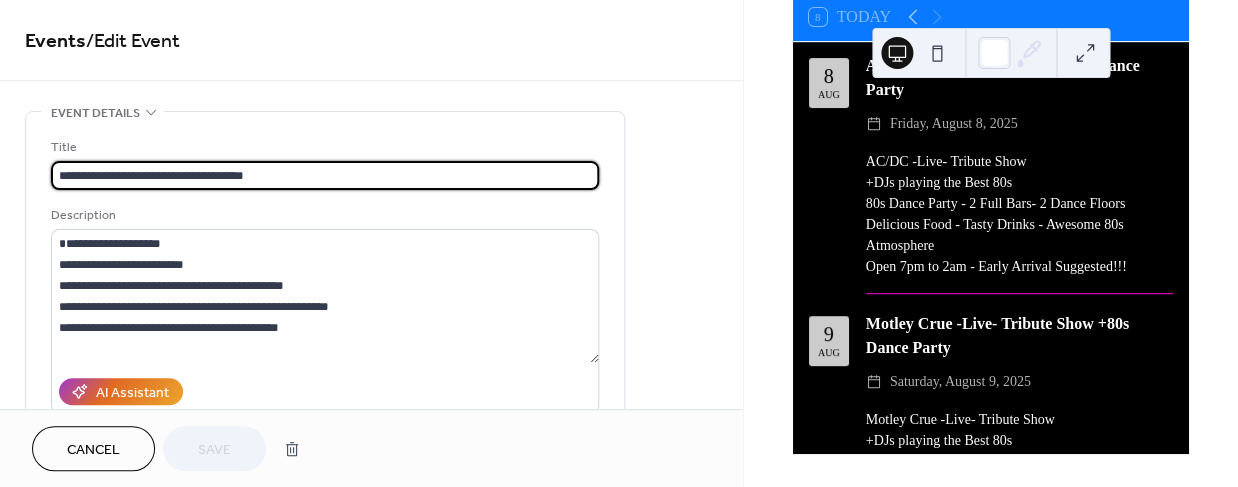 click on "**********" at bounding box center [325, 175] 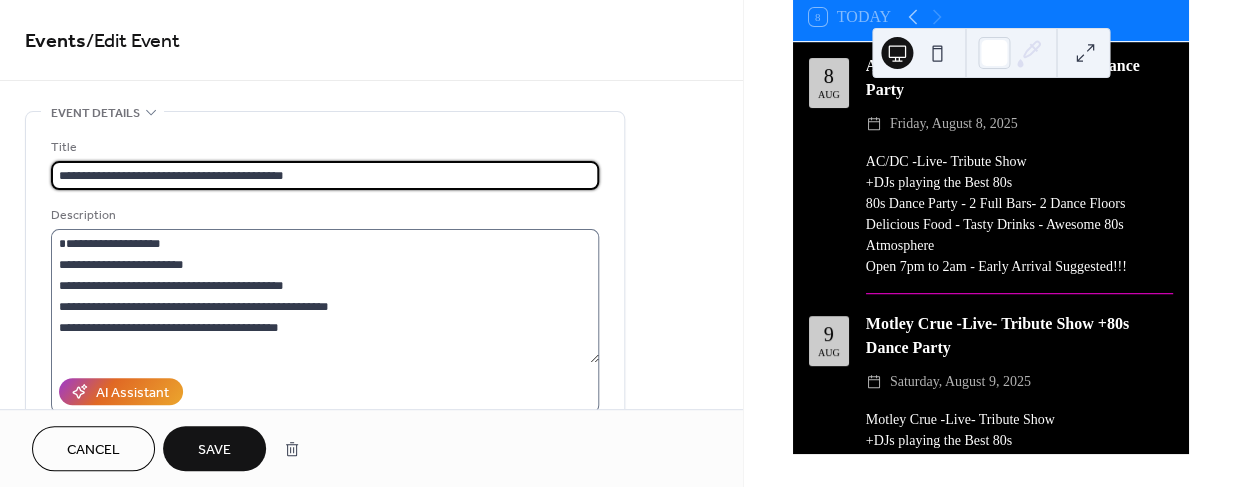 type on "**********" 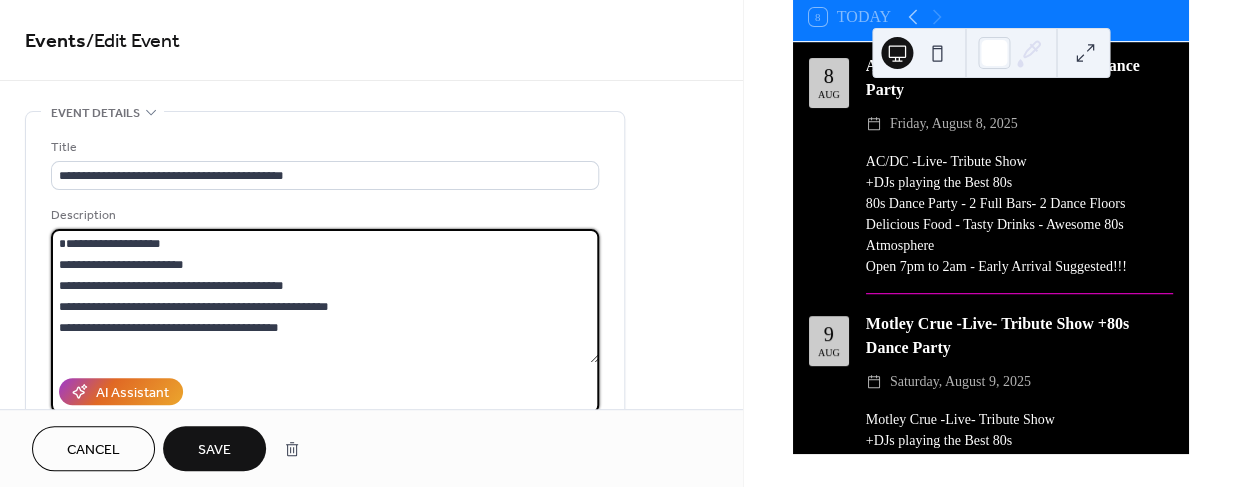 click on "**********" at bounding box center [325, 296] 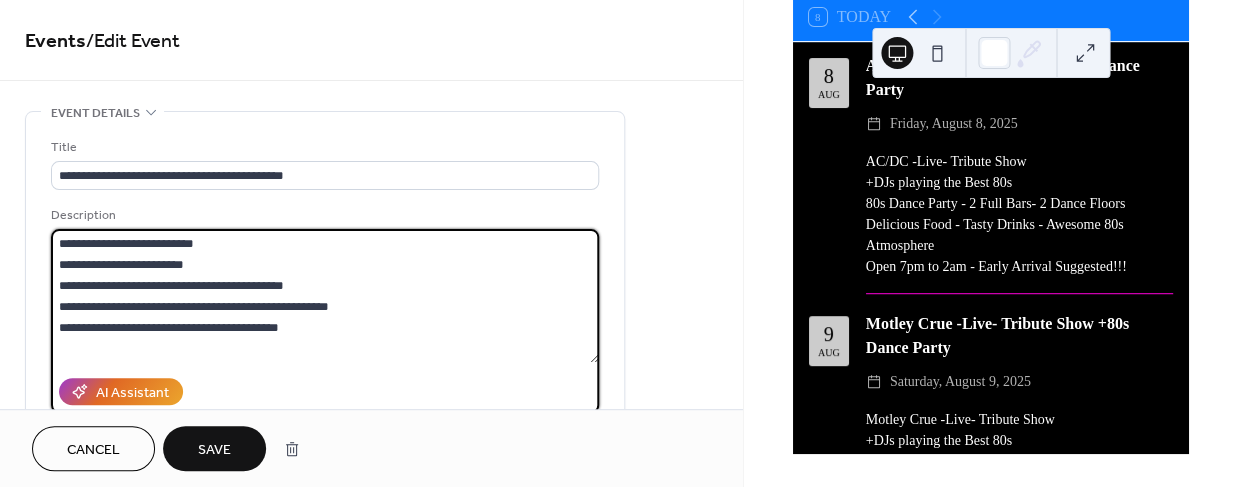 type on "**********" 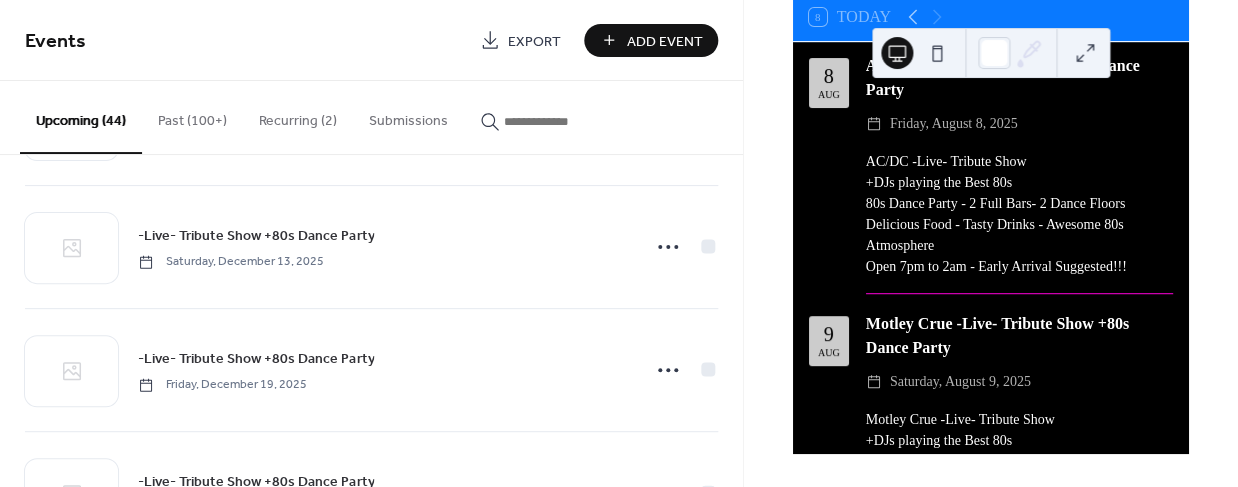 scroll, scrollTop: 4673, scrollLeft: 0, axis: vertical 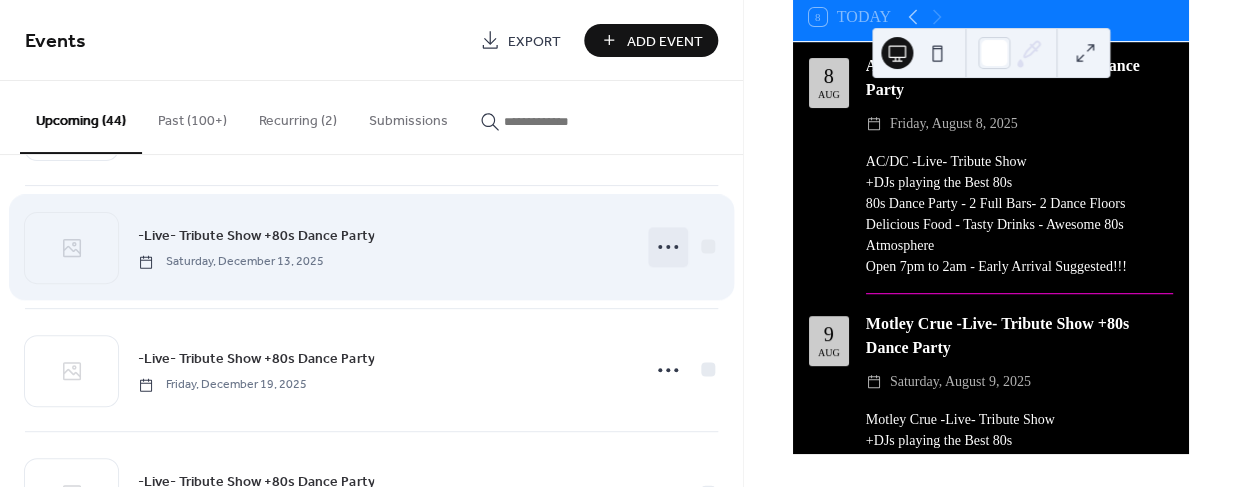 click 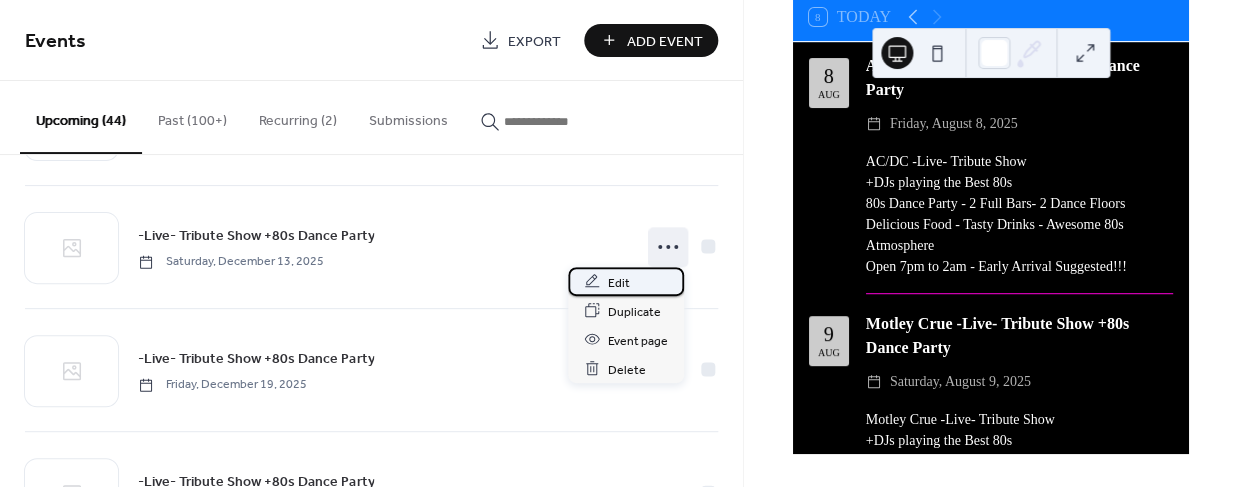 click on "Edit" at bounding box center (619, 282) 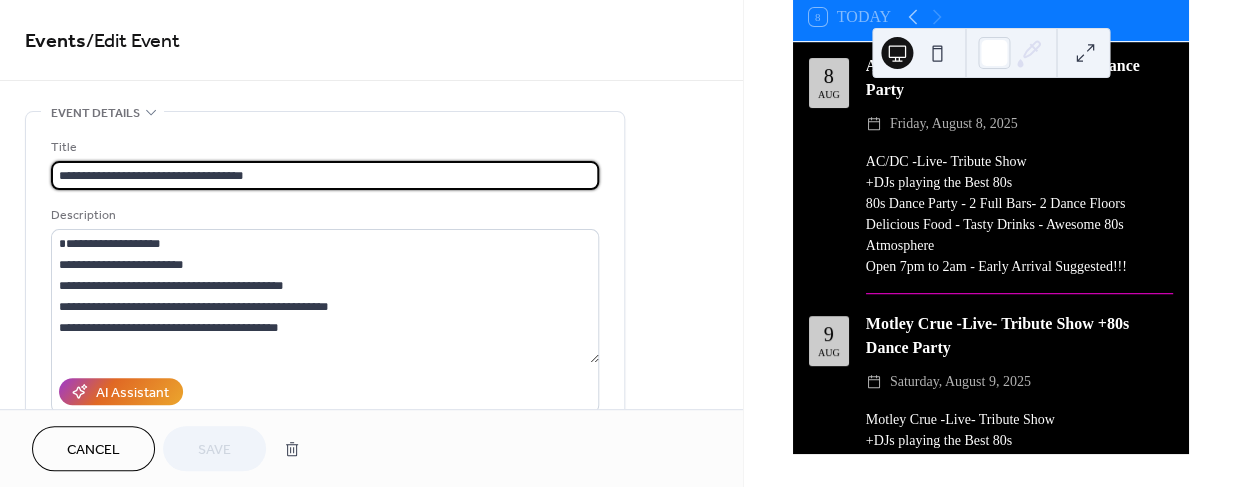 drag, startPoint x: 136, startPoint y: 174, endPoint x: 20, endPoint y: 173, distance: 116.00431 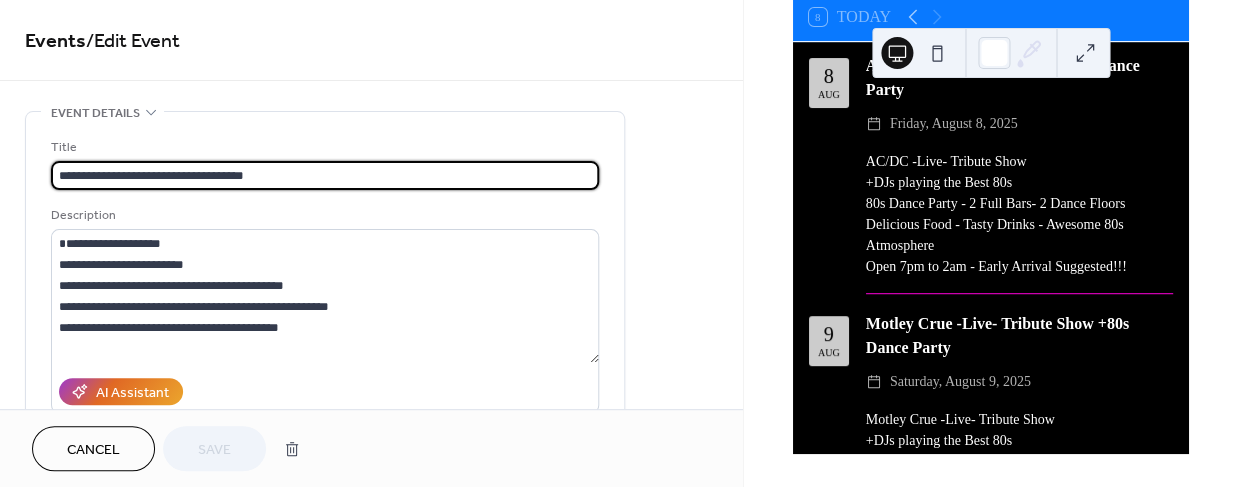 click on "**********" at bounding box center [371, 720] 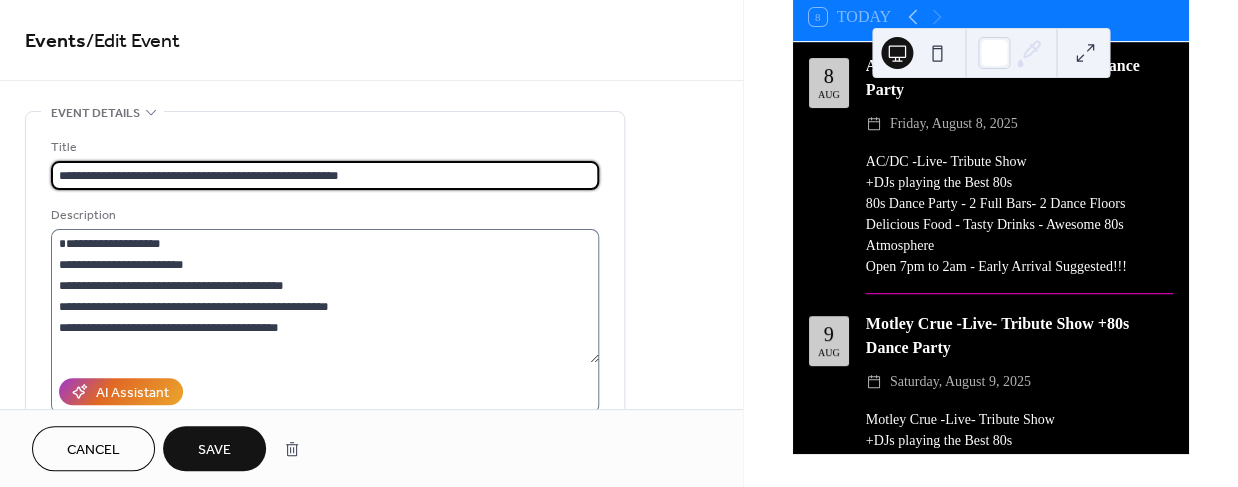 type on "**********" 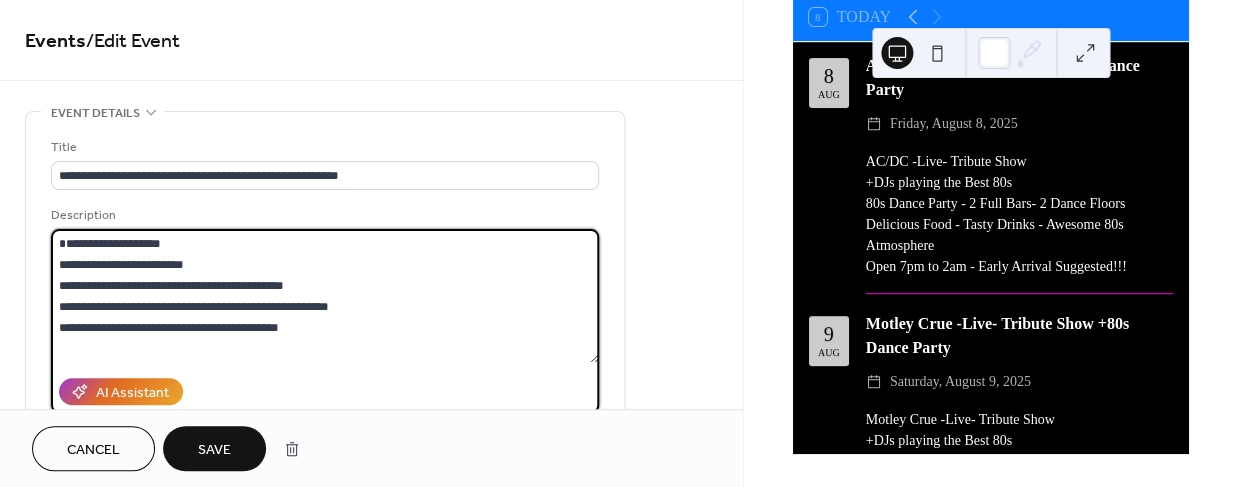 drag, startPoint x: 80, startPoint y: 240, endPoint x: 8, endPoint y: 236, distance: 72.11102 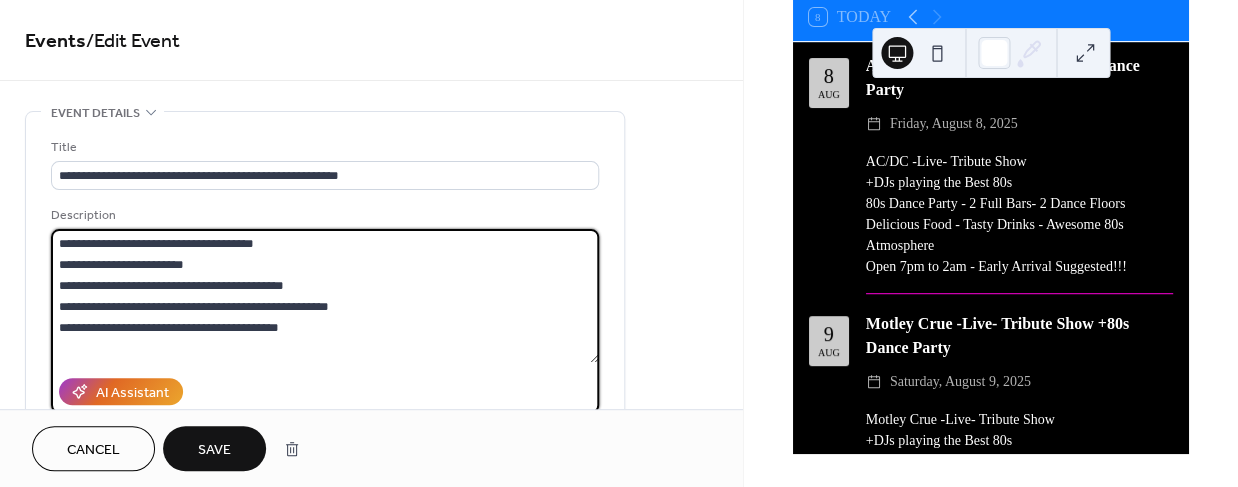 type on "**********" 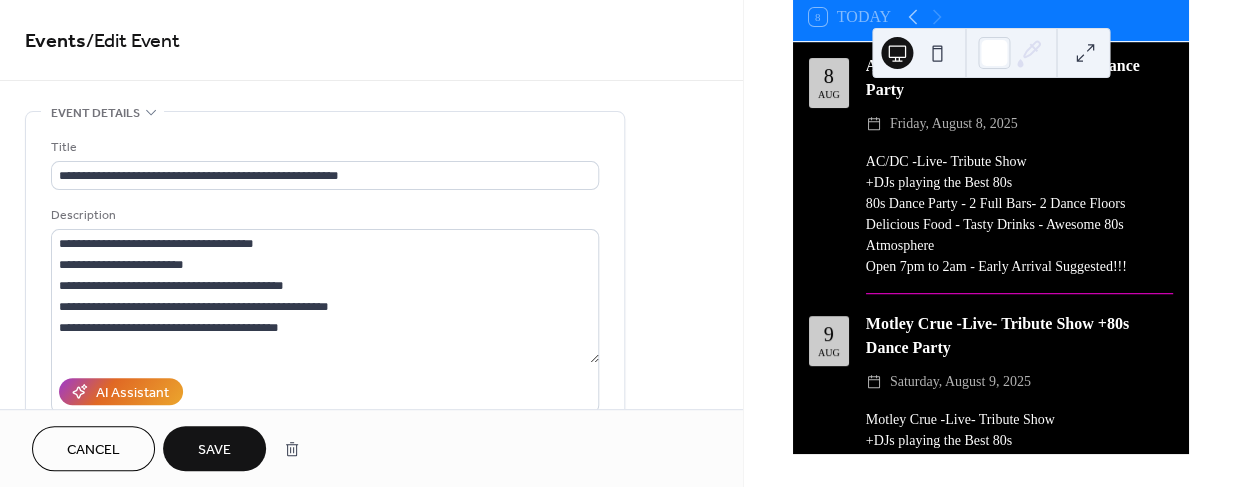 click on "Save" at bounding box center [214, 450] 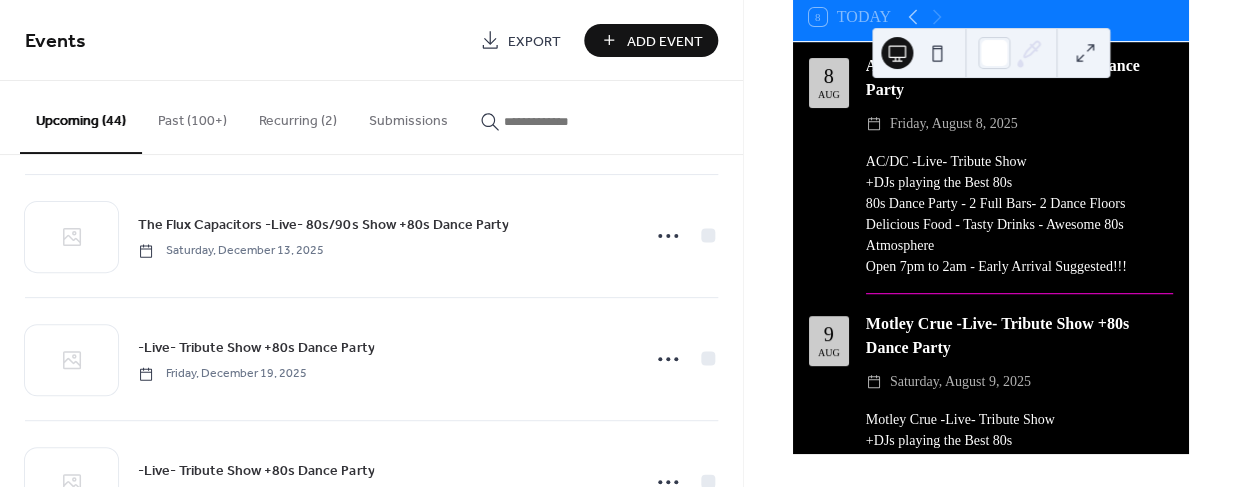scroll, scrollTop: 4686, scrollLeft: 0, axis: vertical 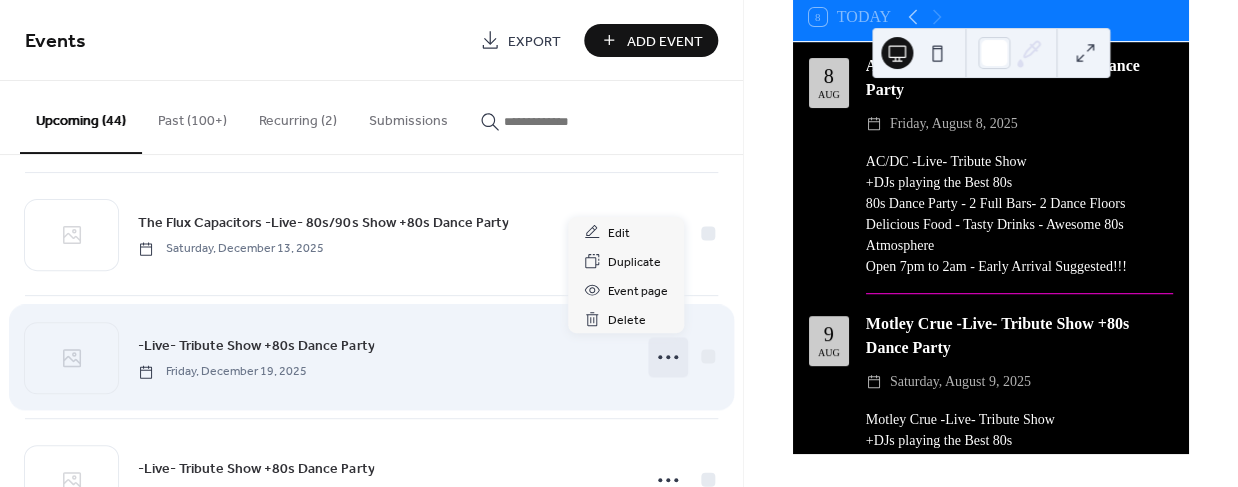 click 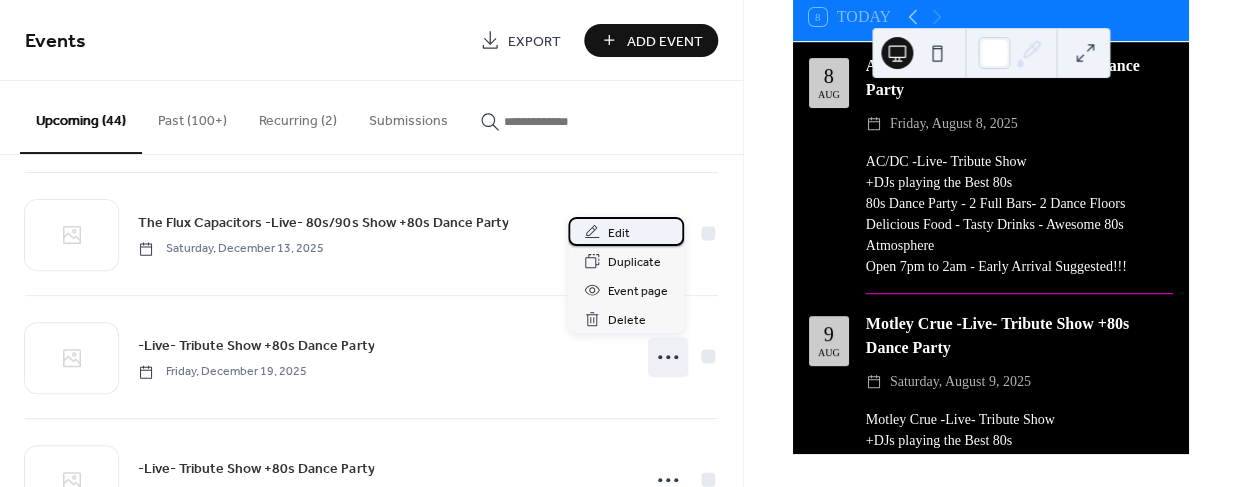 click on "Edit" at bounding box center [619, 233] 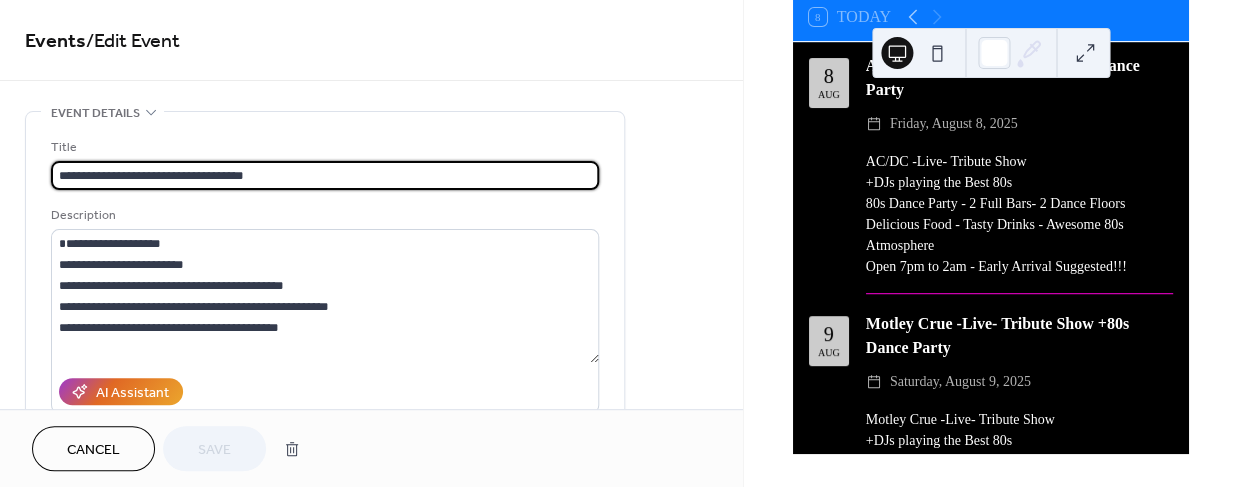 click on "**********" at bounding box center (325, 175) 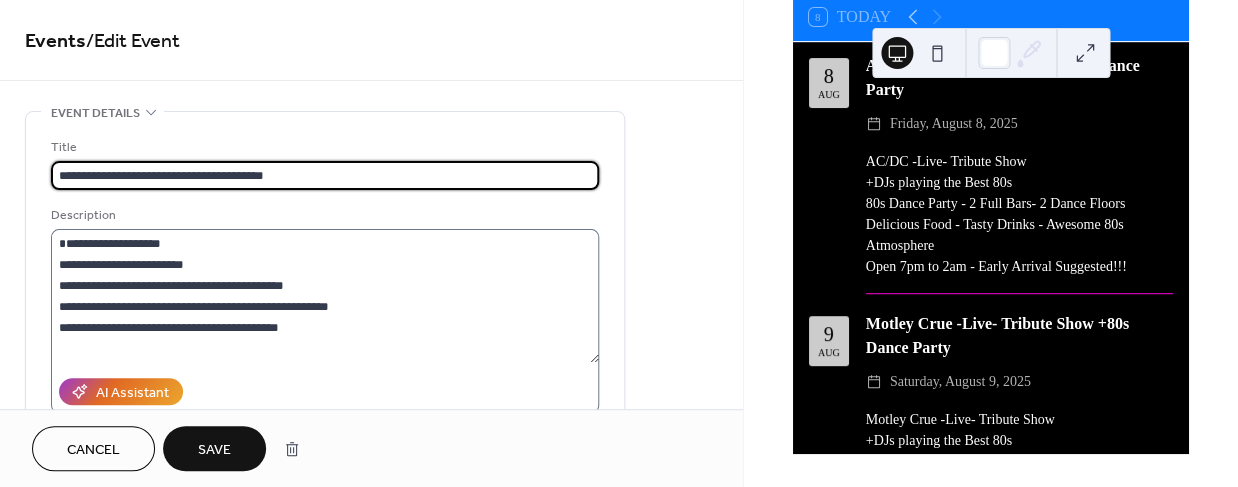 type on "**********" 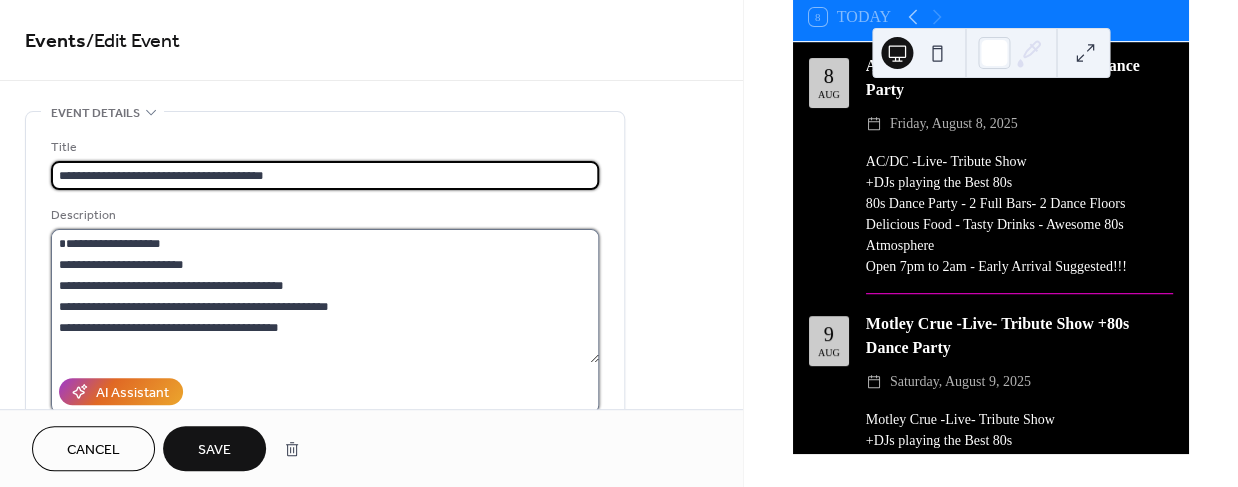 click on "**********" at bounding box center (325, 296) 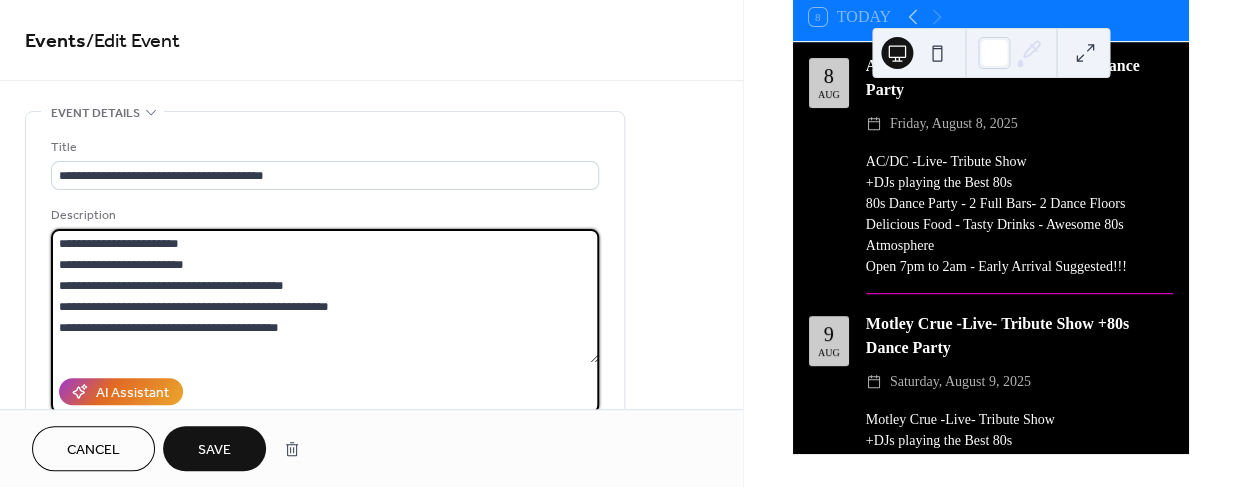type on "**********" 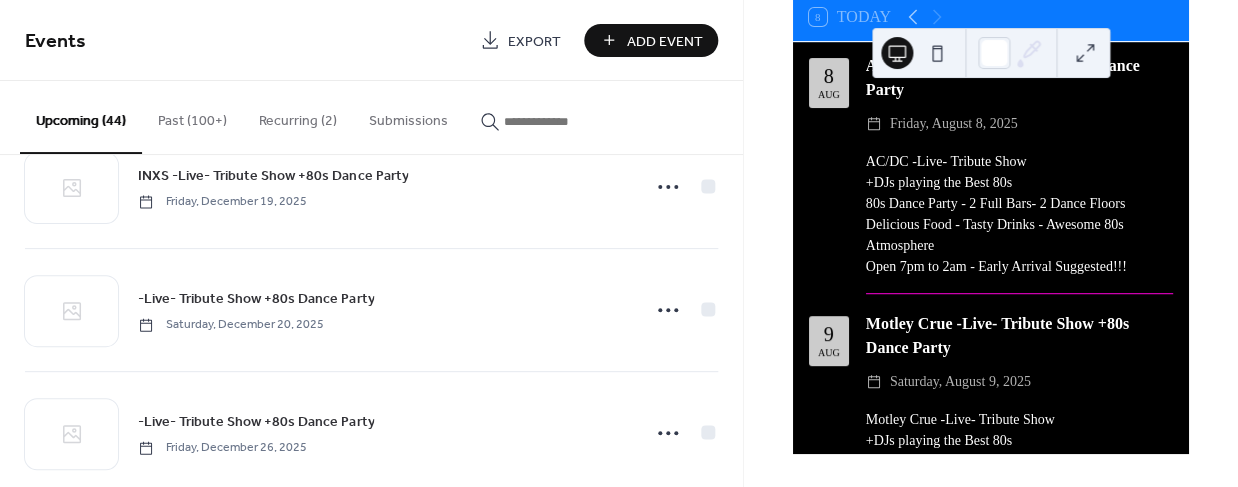 scroll, scrollTop: 4853, scrollLeft: 0, axis: vertical 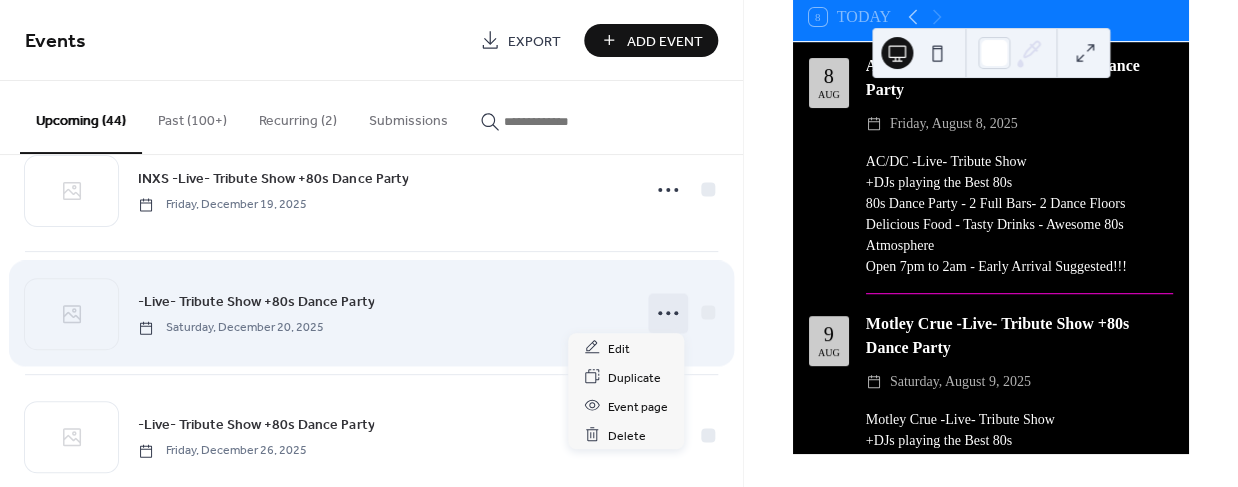 click 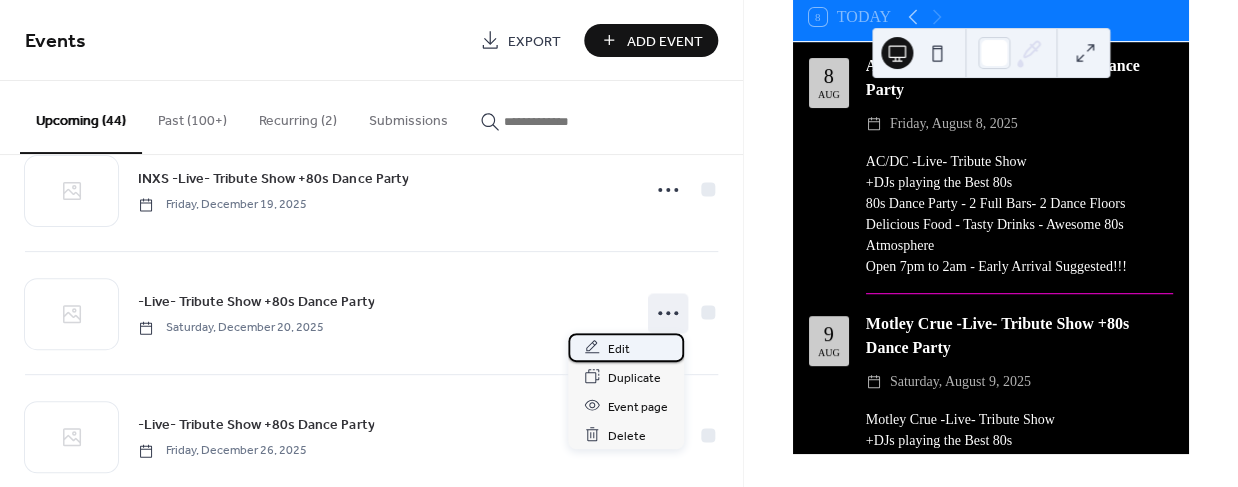 click on "Edit" at bounding box center (619, 348) 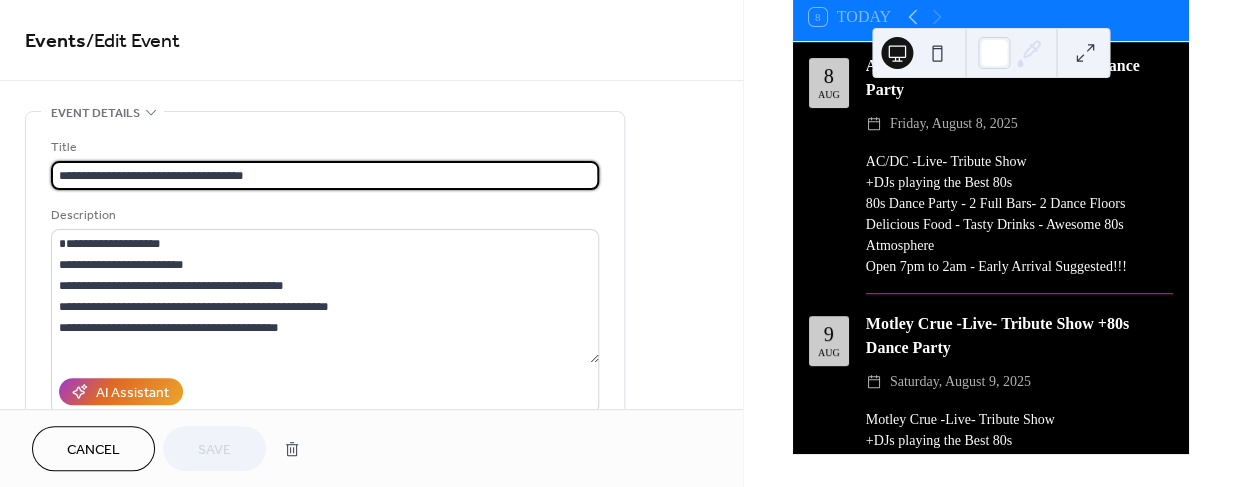 click on "**********" at bounding box center [371, 720] 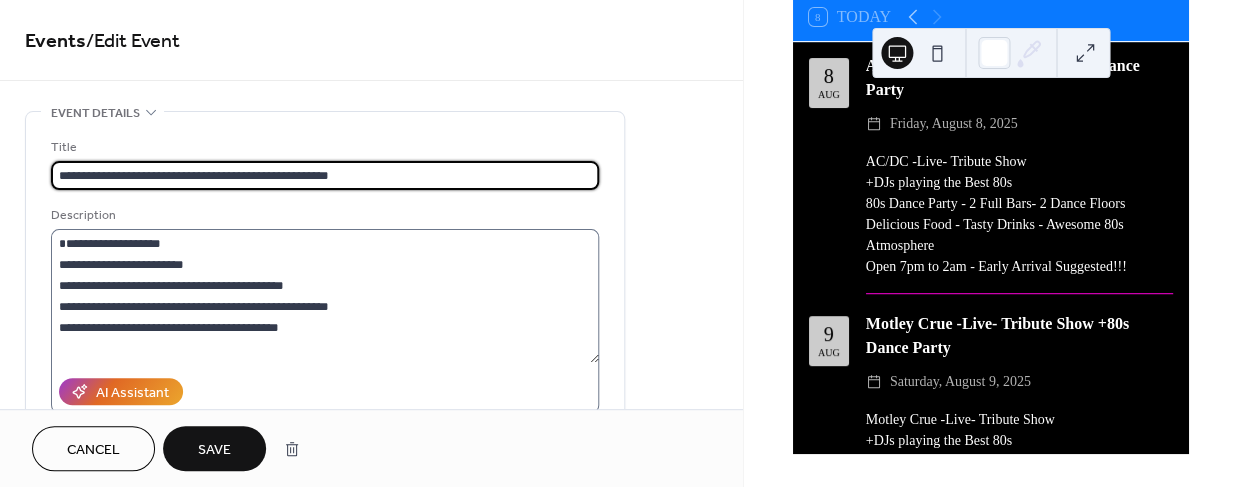 type on "**********" 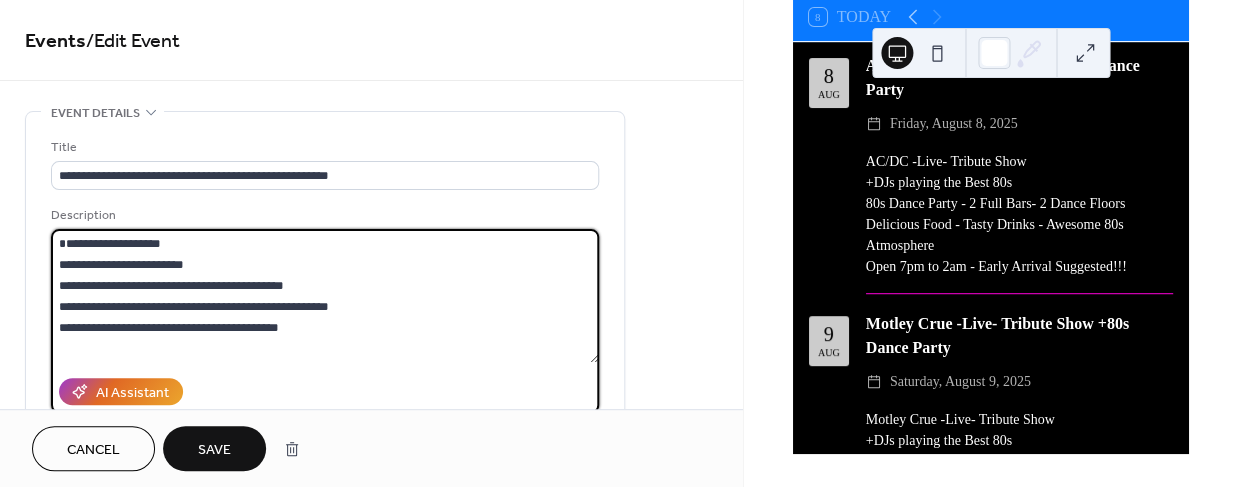 drag, startPoint x: 133, startPoint y: 241, endPoint x: 22, endPoint y: 242, distance: 111.0045 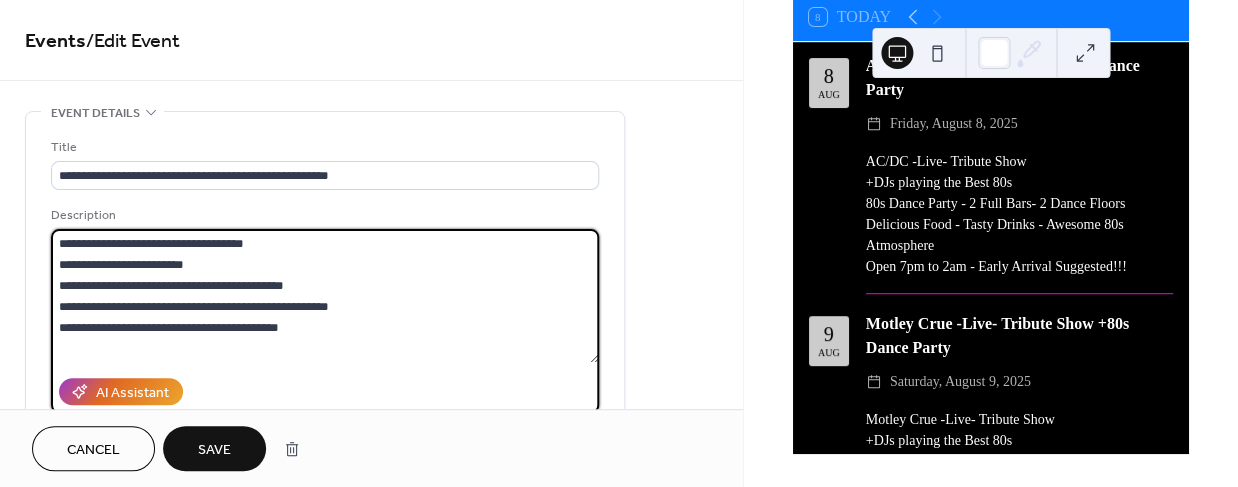 type on "**********" 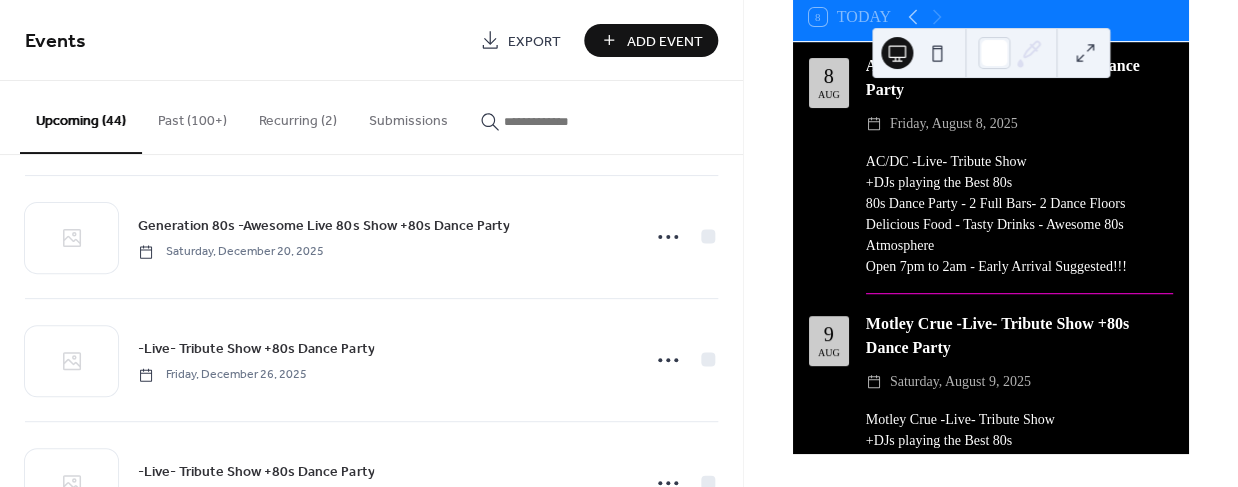 scroll, scrollTop: 4924, scrollLeft: 0, axis: vertical 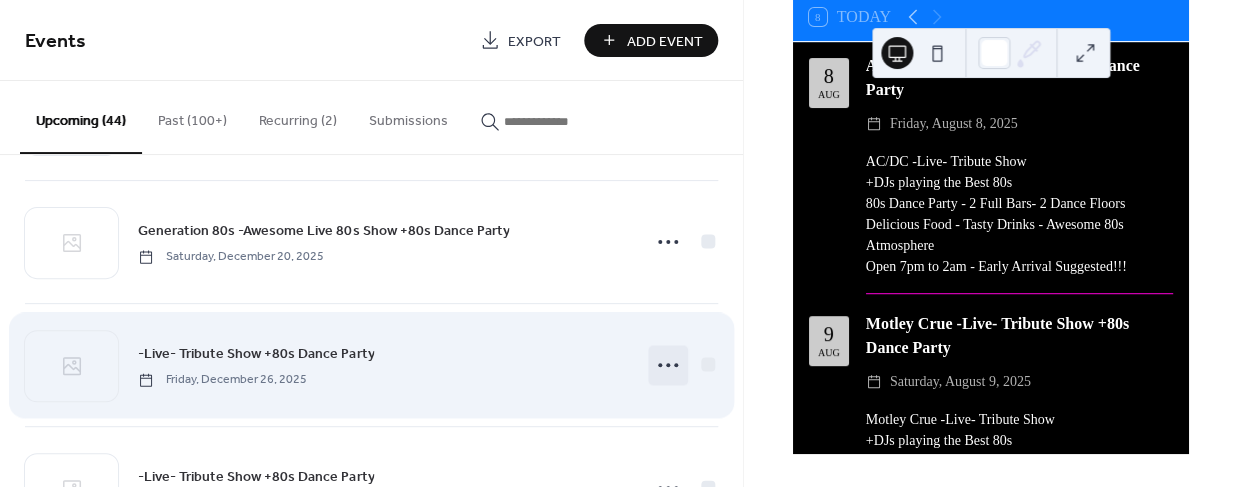 click 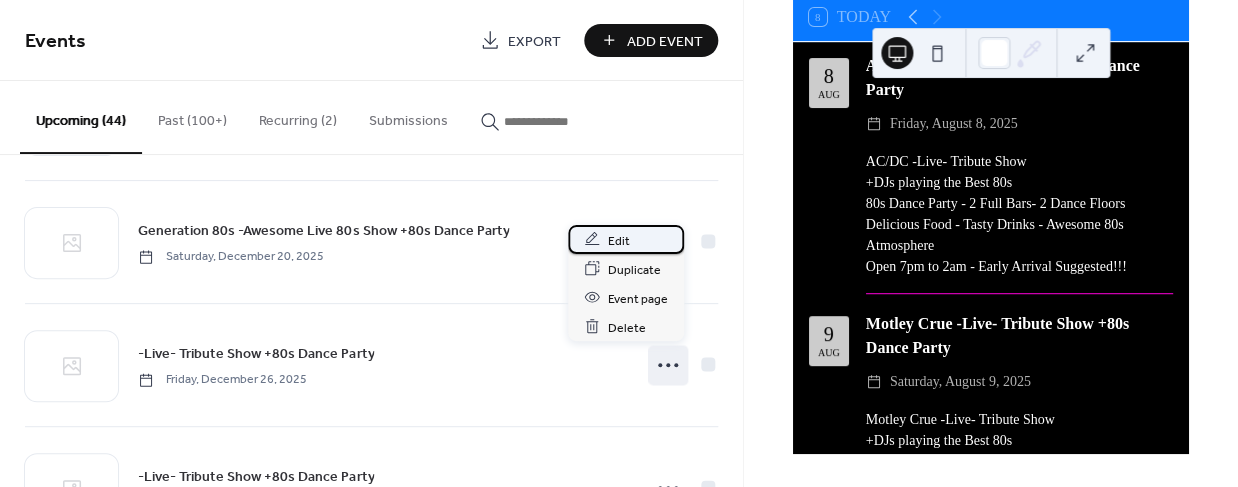 click on "Edit" at bounding box center (619, 240) 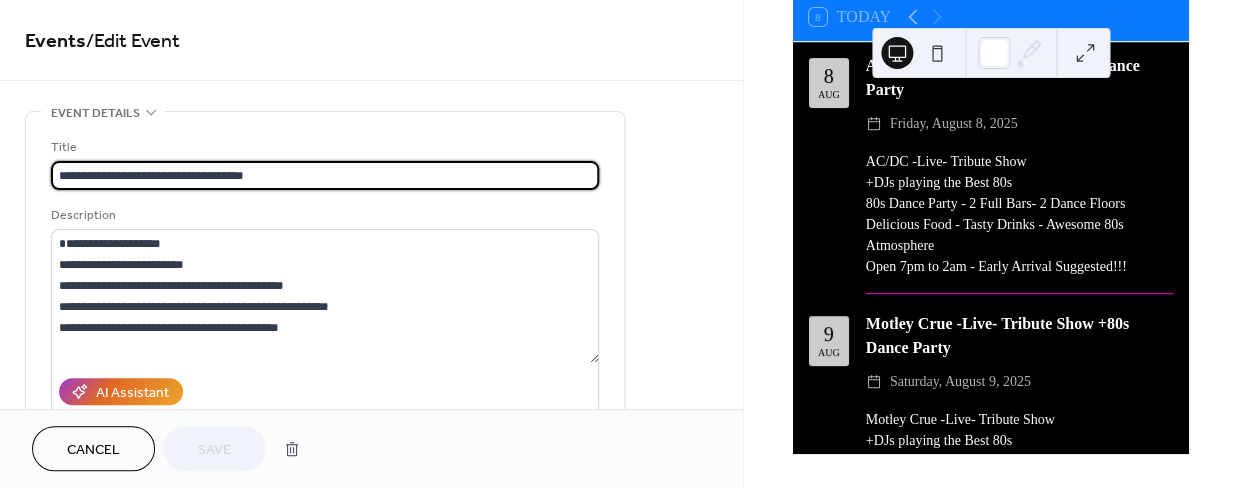 drag, startPoint x: 119, startPoint y: 177, endPoint x: 21, endPoint y: 173, distance: 98.0816 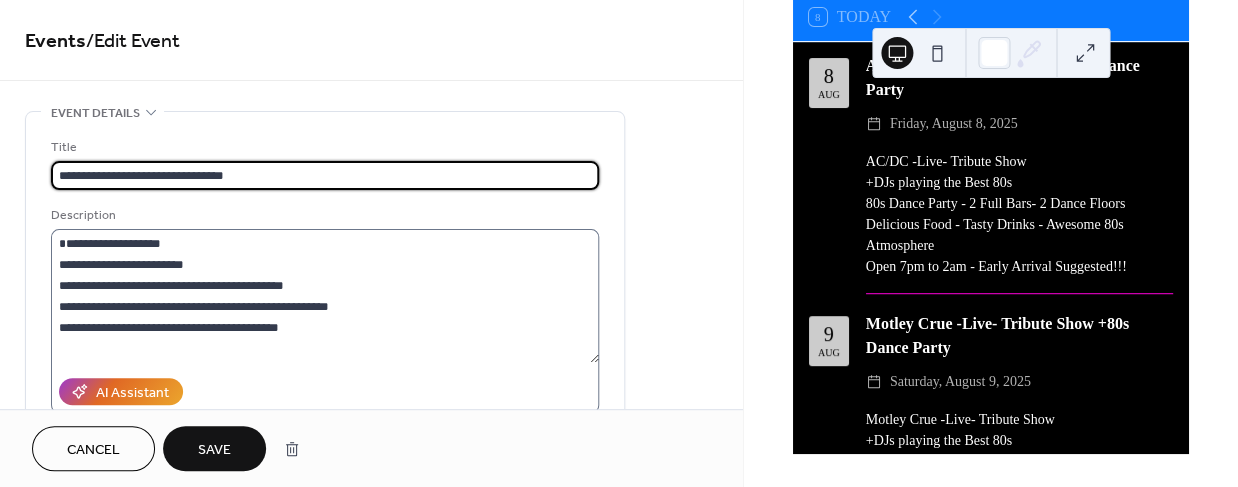type on "**********" 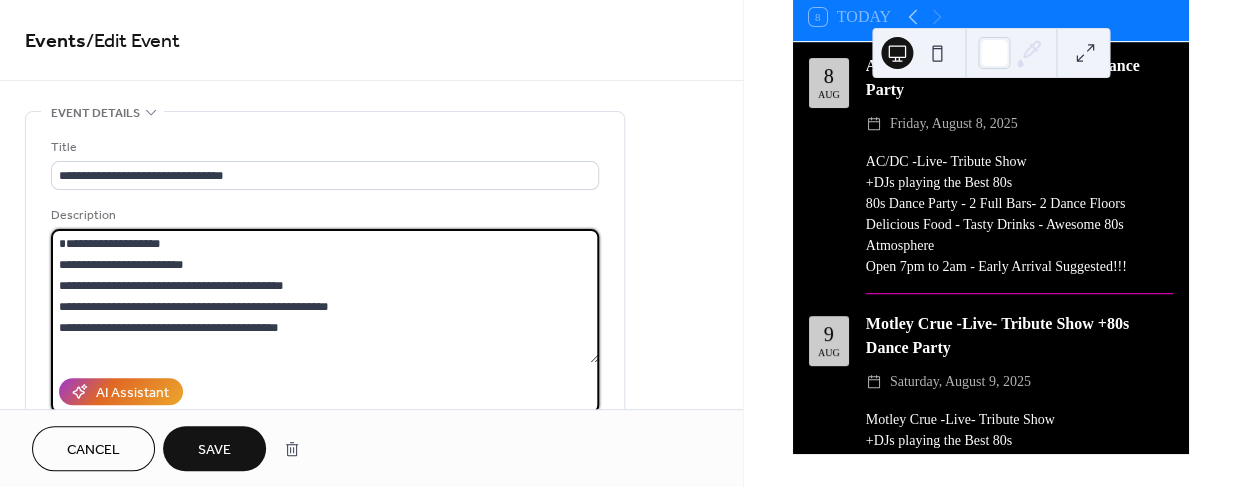 drag, startPoint x: 174, startPoint y: 241, endPoint x: 25, endPoint y: 233, distance: 149.21461 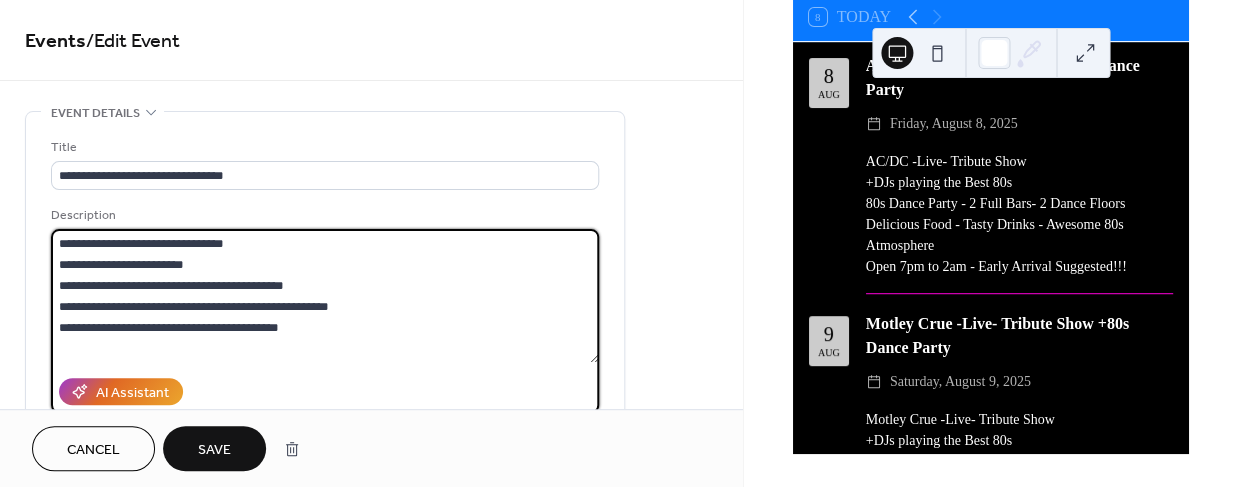drag, startPoint x: 188, startPoint y: 261, endPoint x: 6, endPoint y: 260, distance: 182.00275 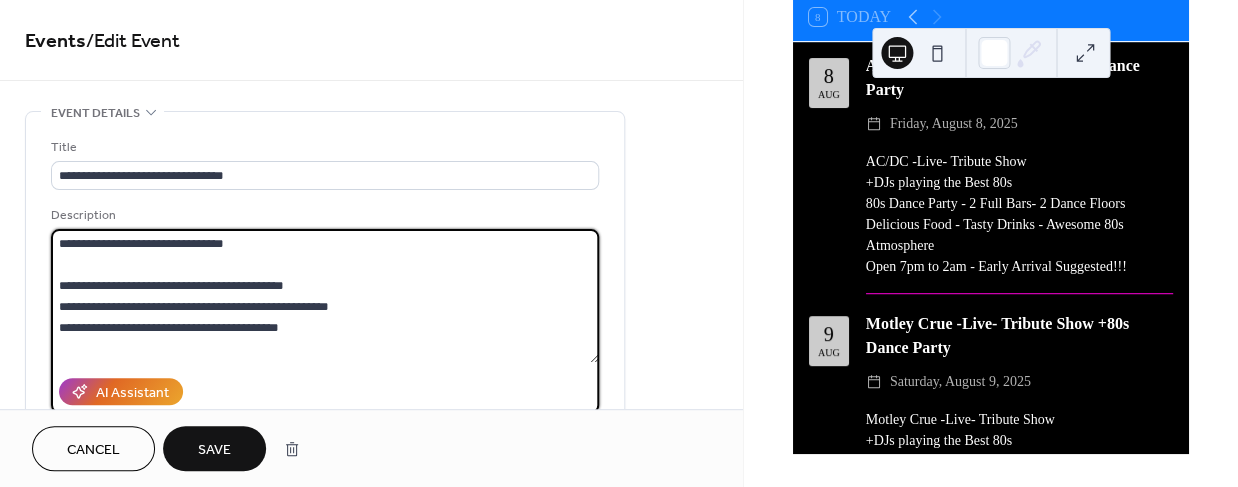 drag, startPoint x: 80, startPoint y: 284, endPoint x: 6, endPoint y: 280, distance: 74.10803 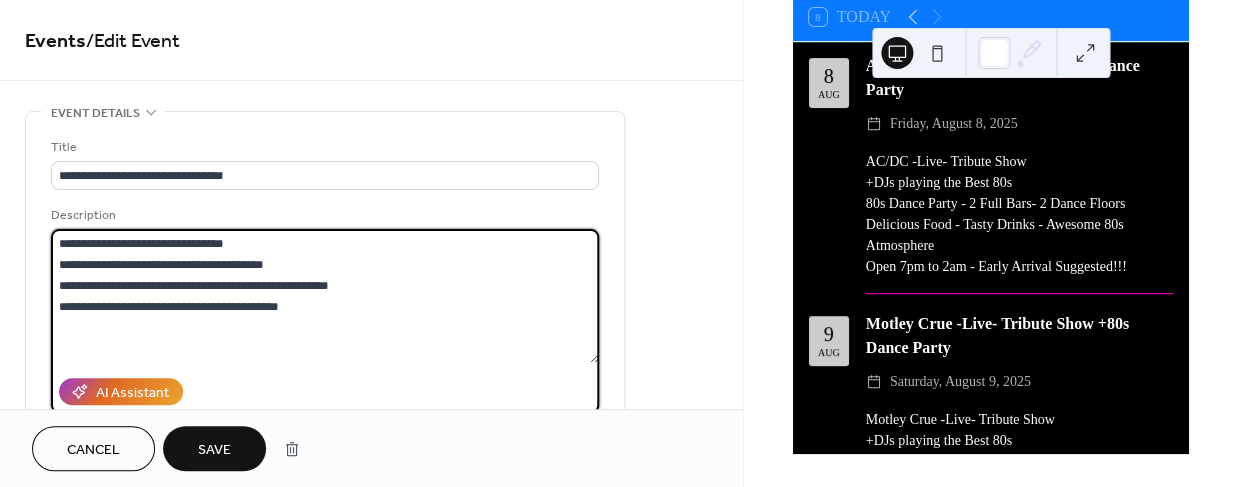 type on "**********" 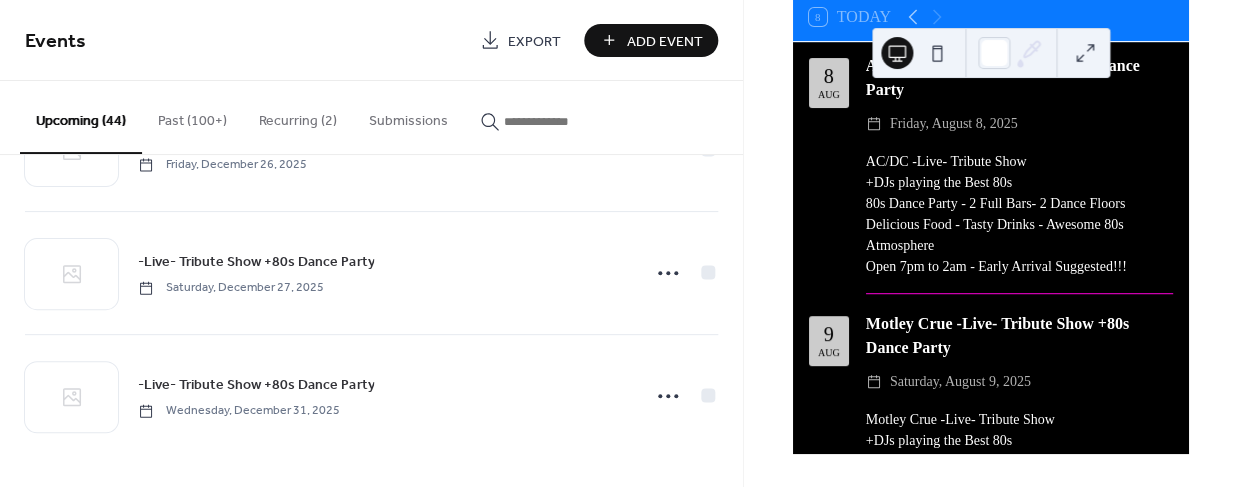 scroll, scrollTop: 5133, scrollLeft: 0, axis: vertical 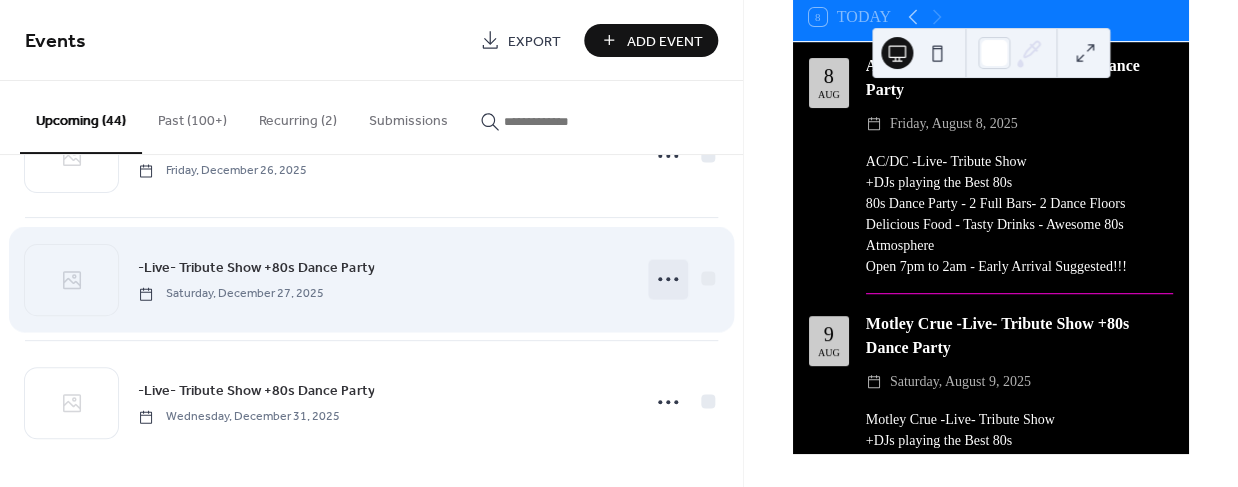 click 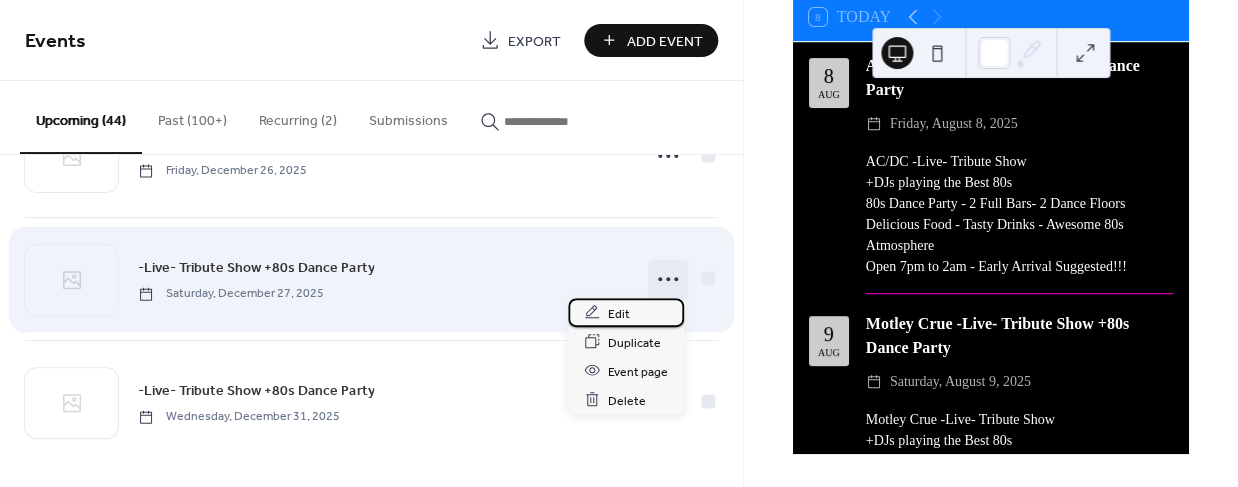 click on "Edit" at bounding box center (619, 313) 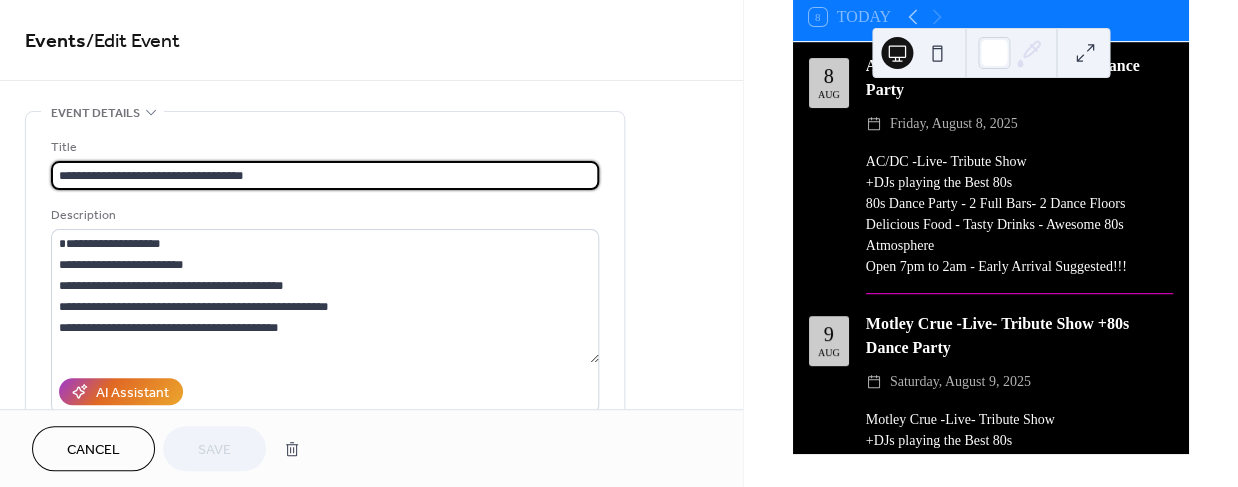 drag, startPoint x: 137, startPoint y: 174, endPoint x: 5, endPoint y: 174, distance: 132 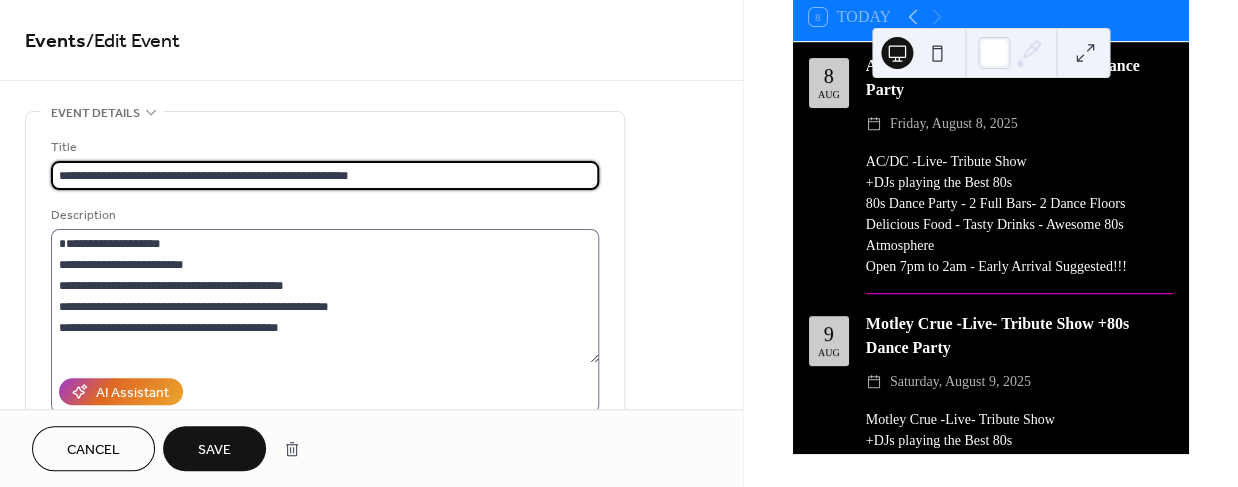 type on "**********" 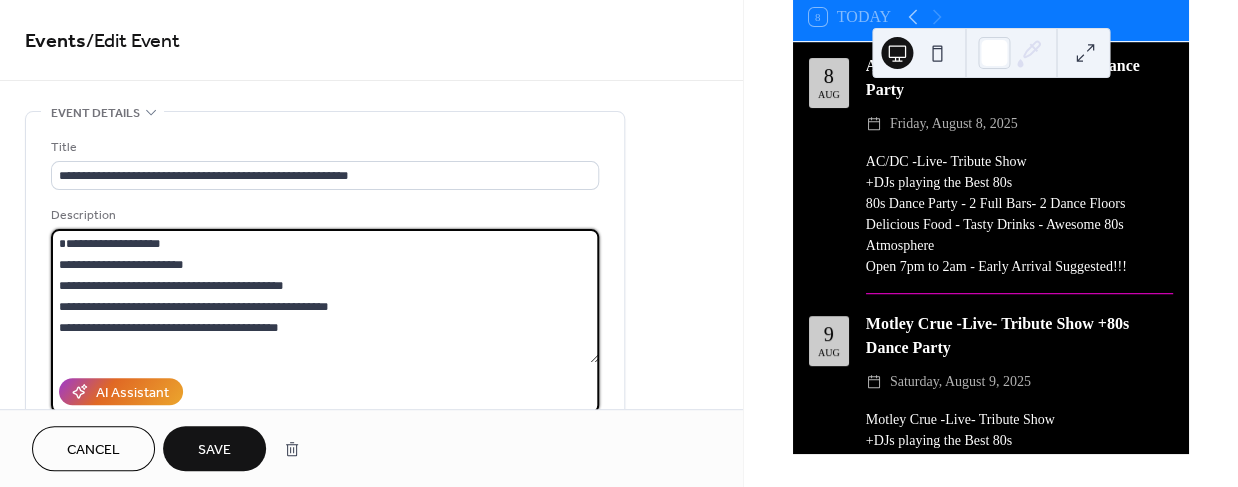 drag, startPoint x: 97, startPoint y: 241, endPoint x: -4, endPoint y: 235, distance: 101.17806 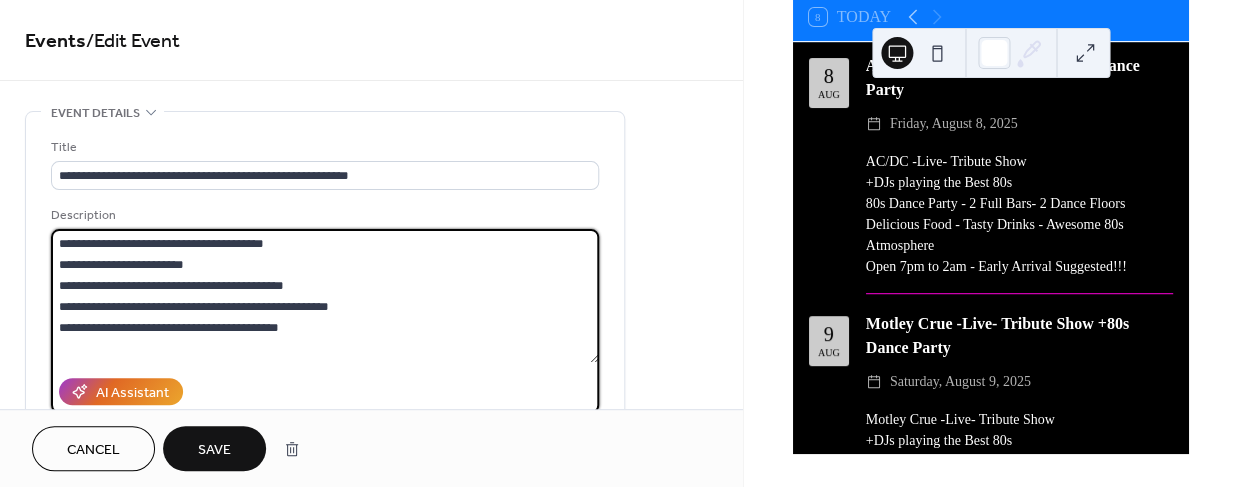 type on "**********" 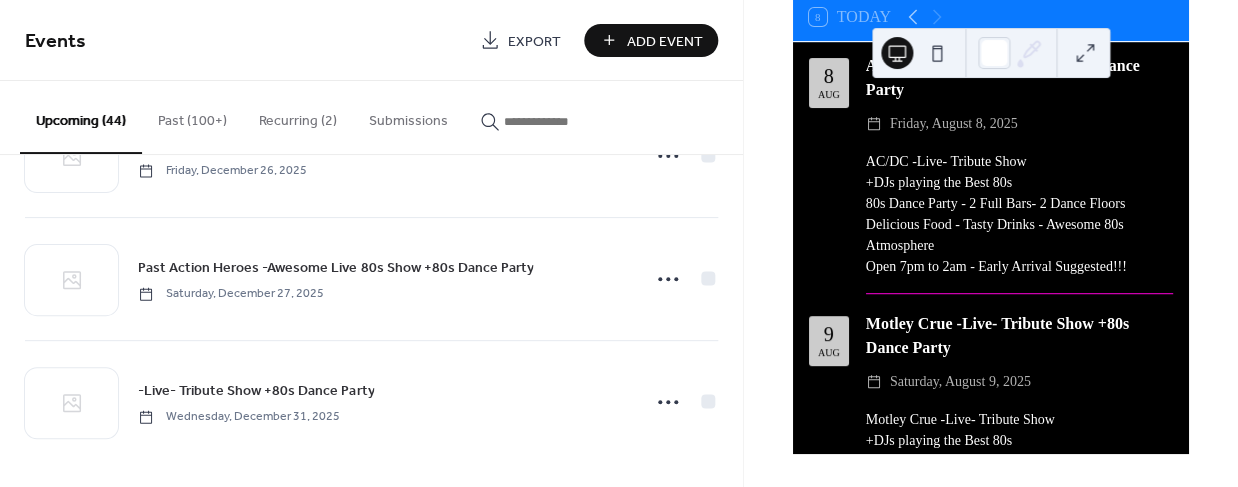 scroll, scrollTop: 5133, scrollLeft: 0, axis: vertical 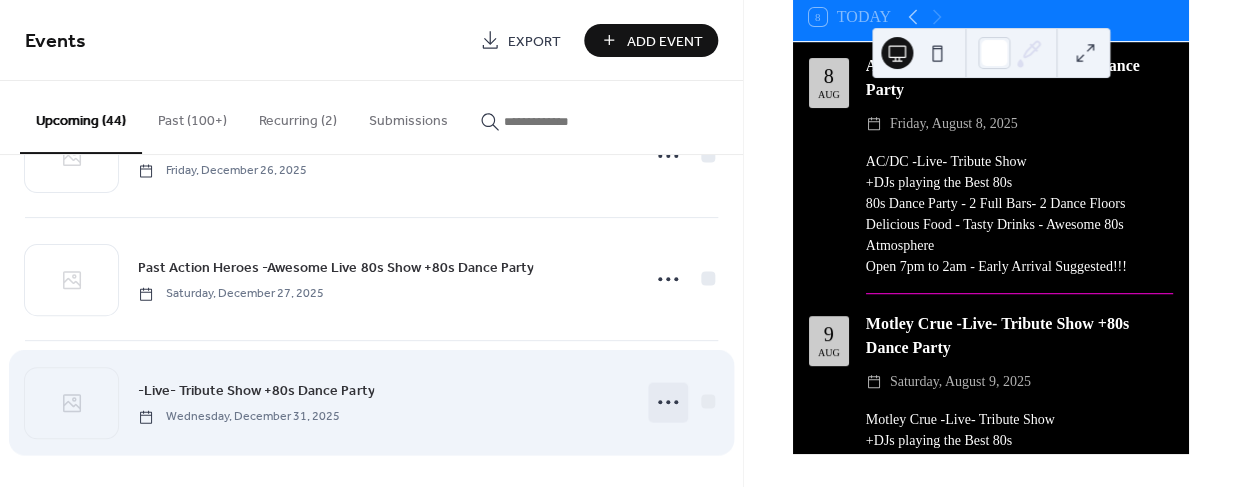 click 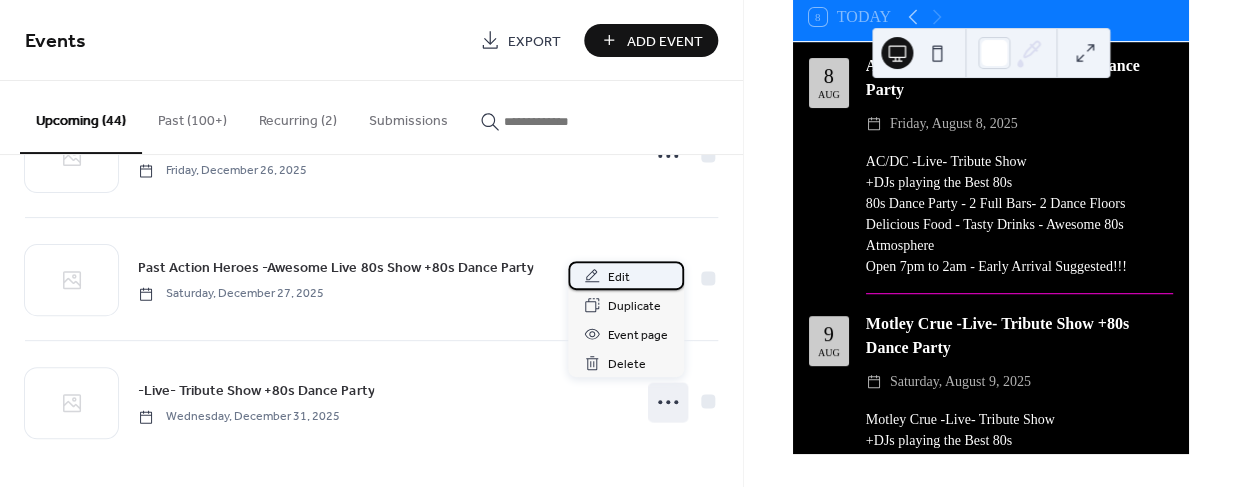 click on "Edit" at bounding box center [619, 277] 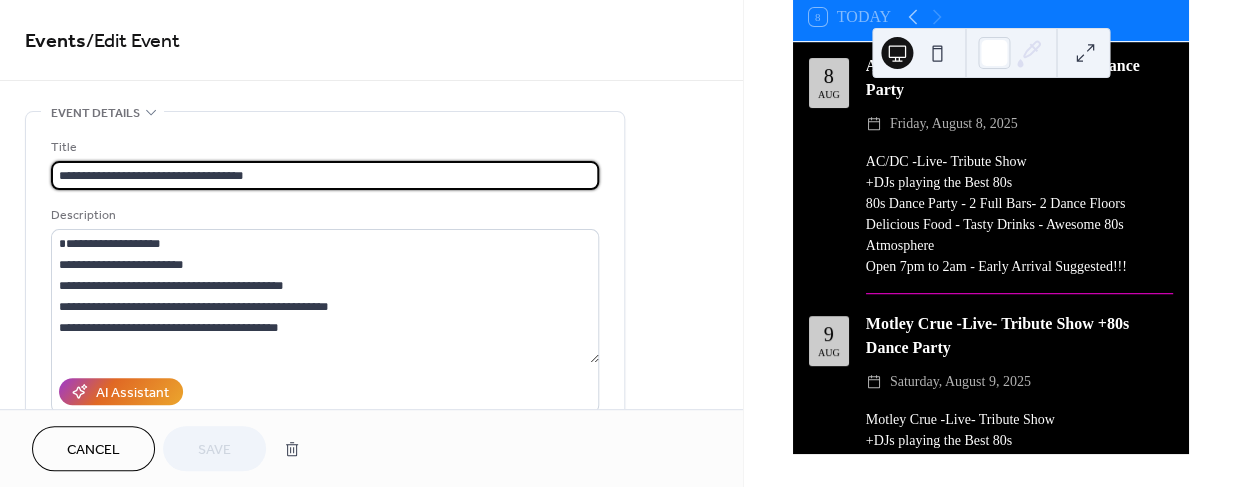 drag, startPoint x: 188, startPoint y: 175, endPoint x: 21, endPoint y: 183, distance: 167.19151 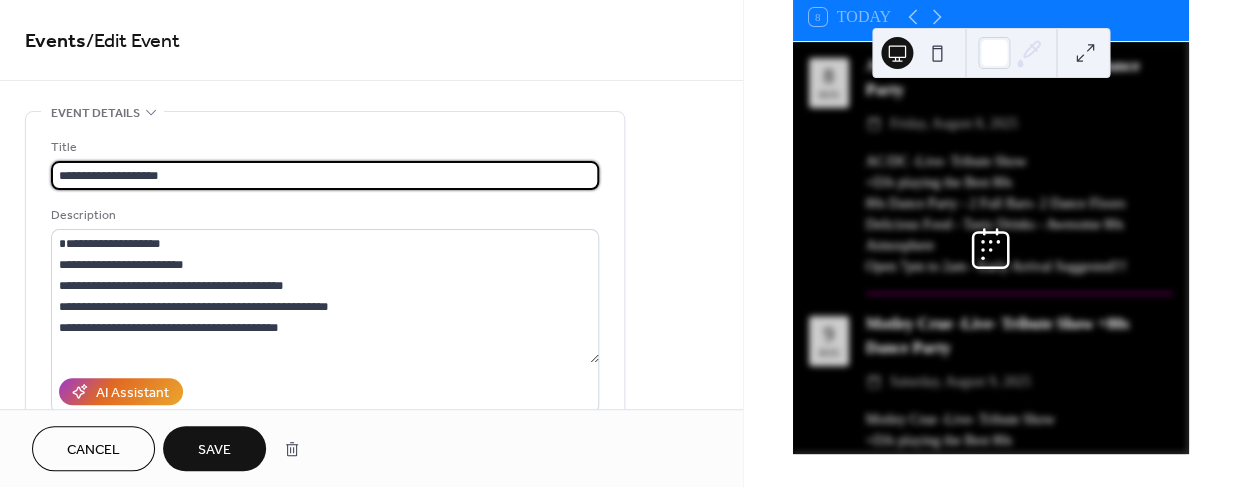 type on "**********" 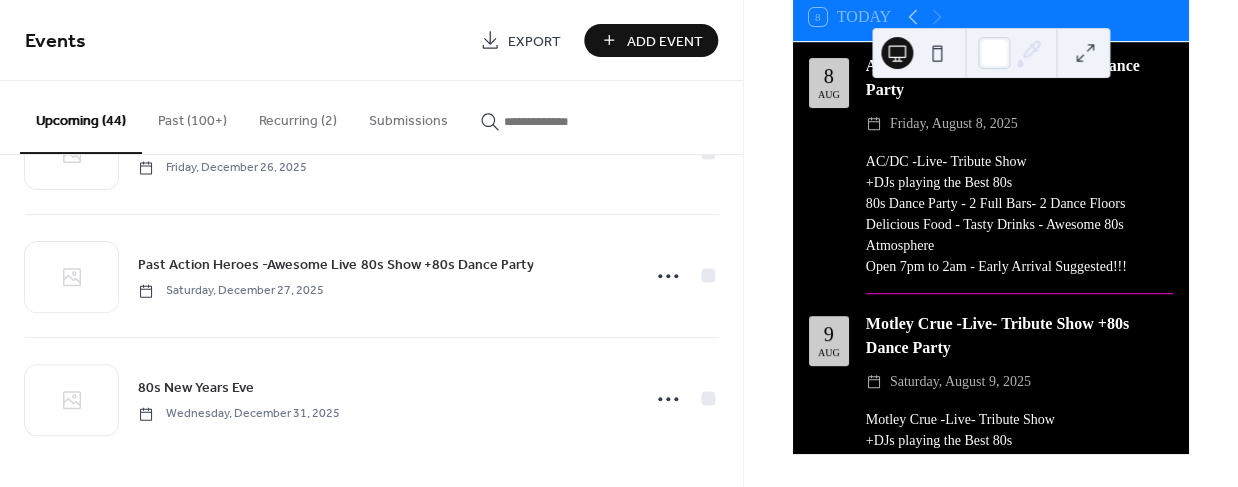 scroll, scrollTop: 5133, scrollLeft: 0, axis: vertical 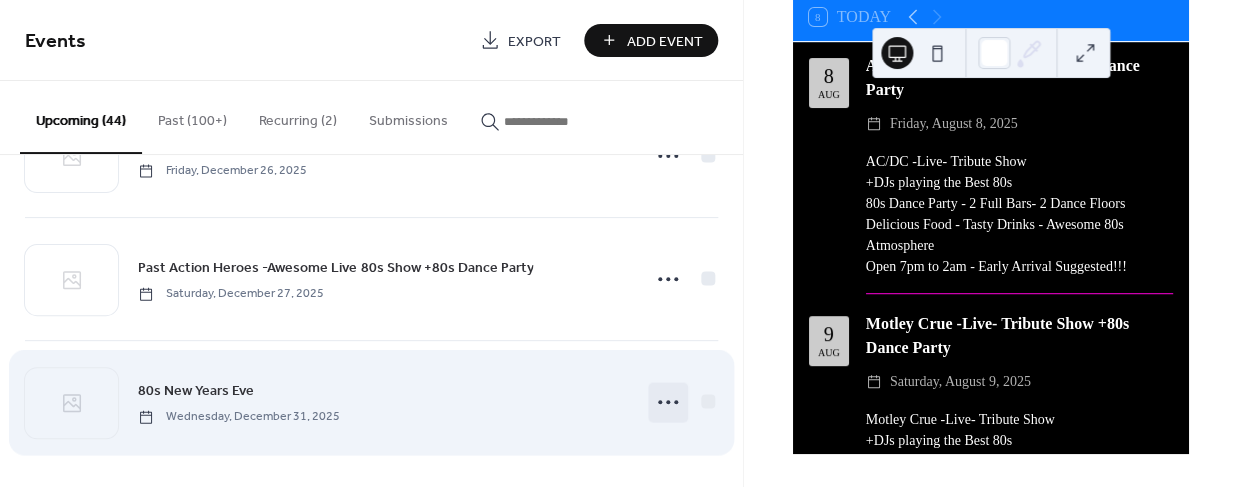 click 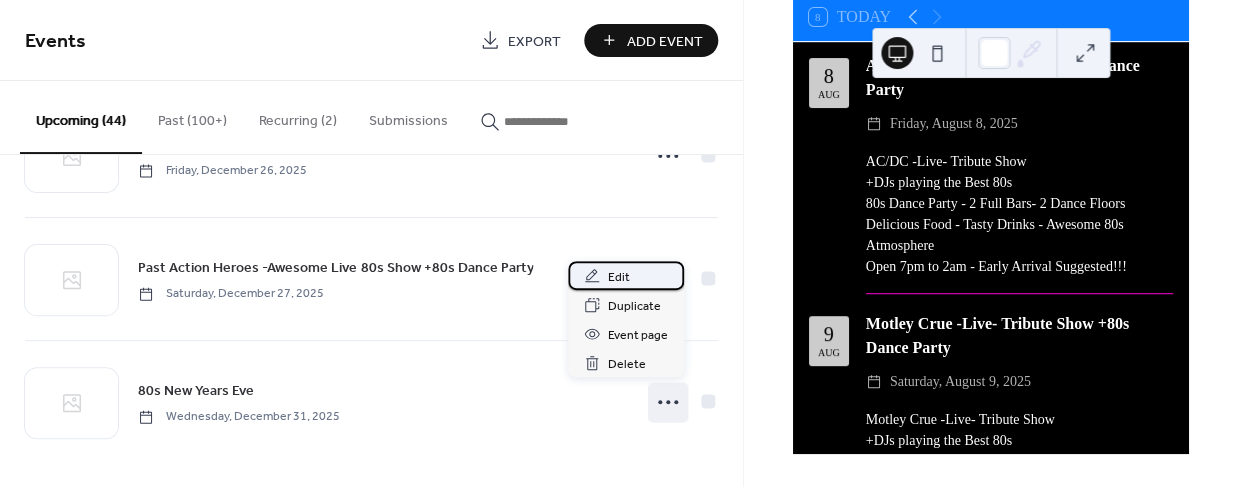 click on "Edit" at bounding box center [619, 277] 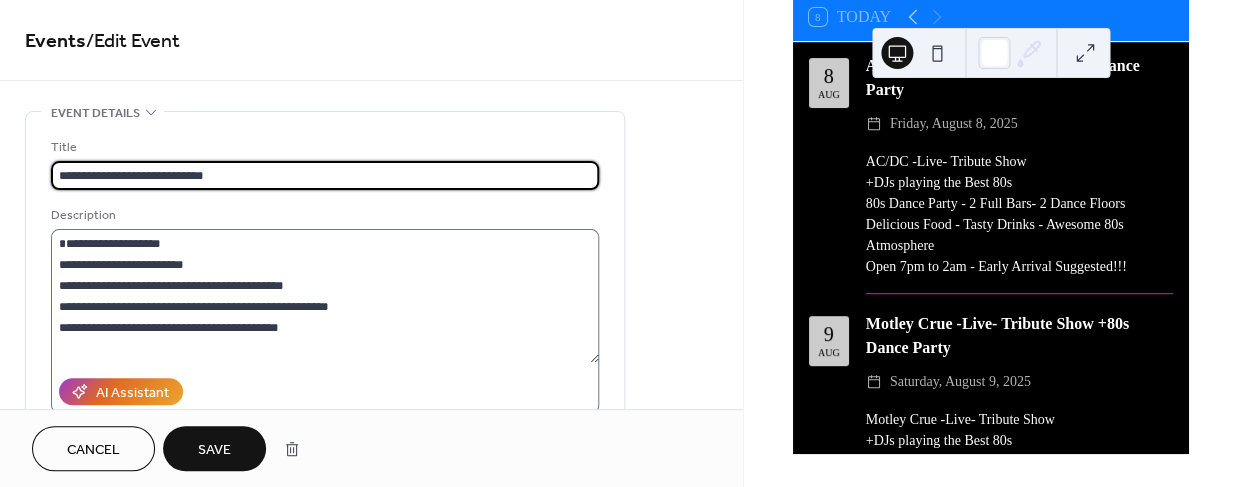 type on "**********" 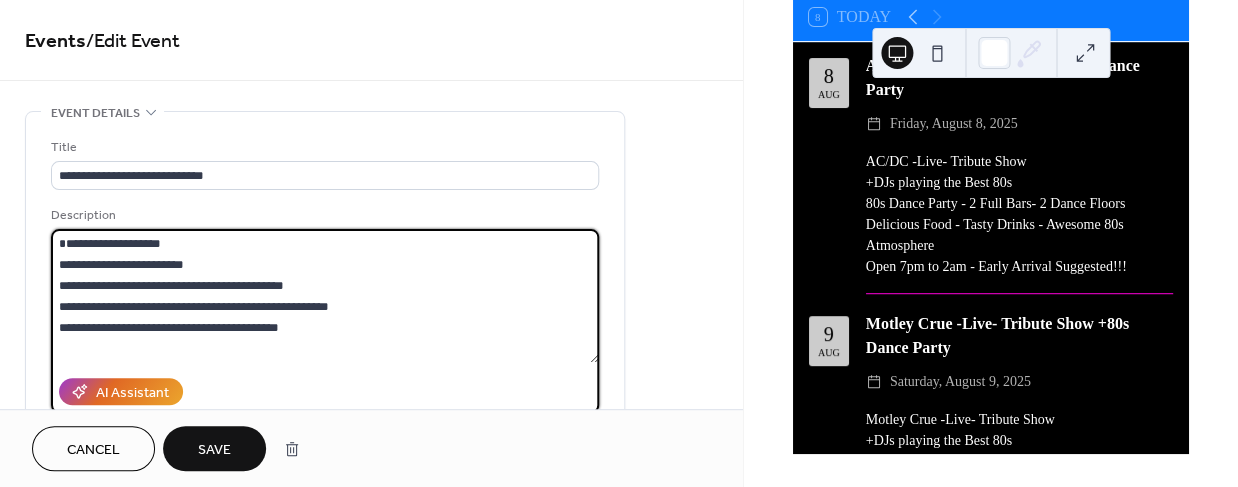 drag, startPoint x: 171, startPoint y: 240, endPoint x: 43, endPoint y: 242, distance: 128.01562 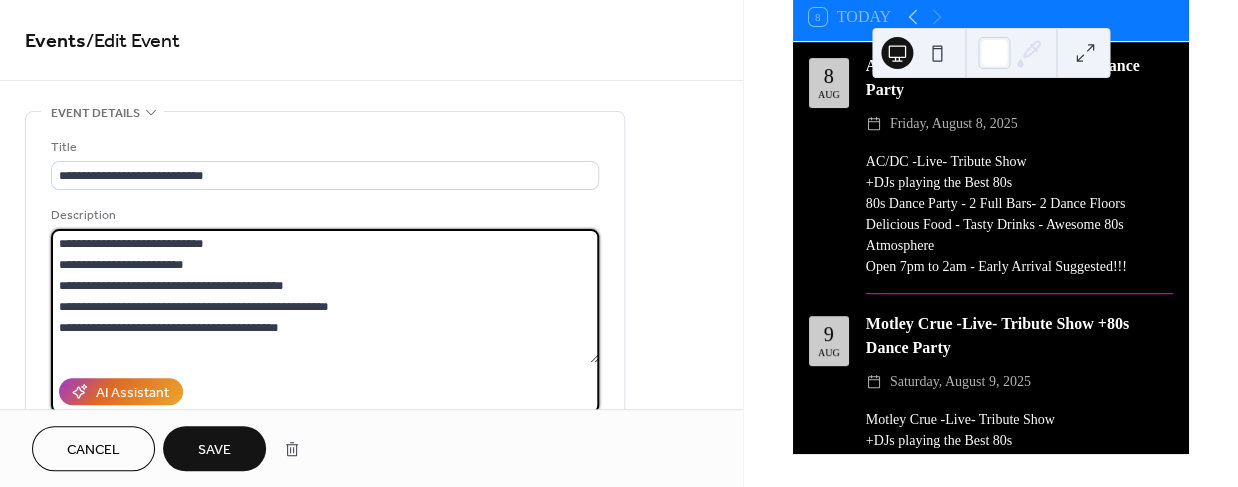 click on "**********" at bounding box center (325, 296) 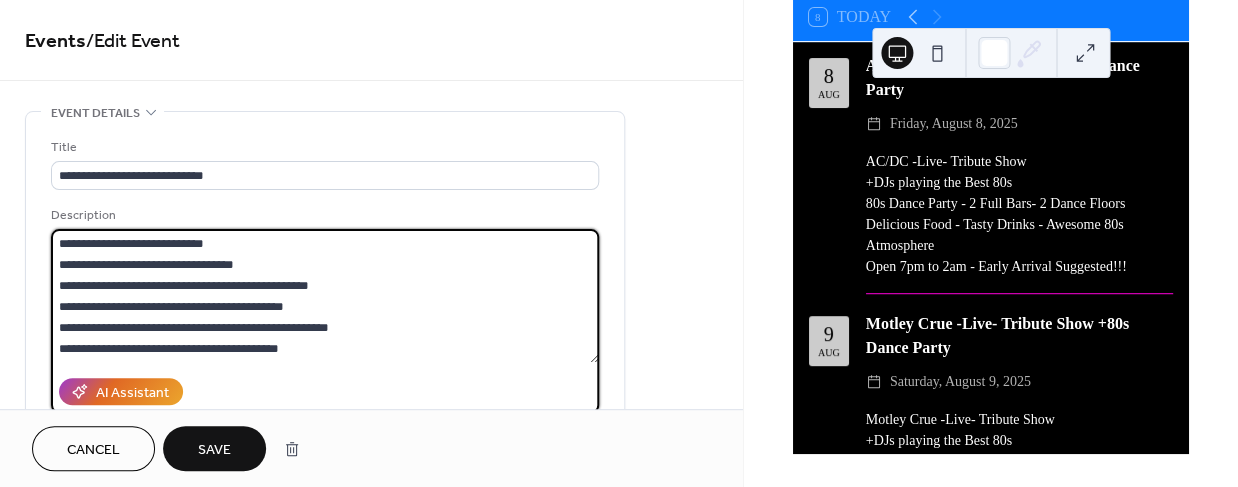 type on "**********" 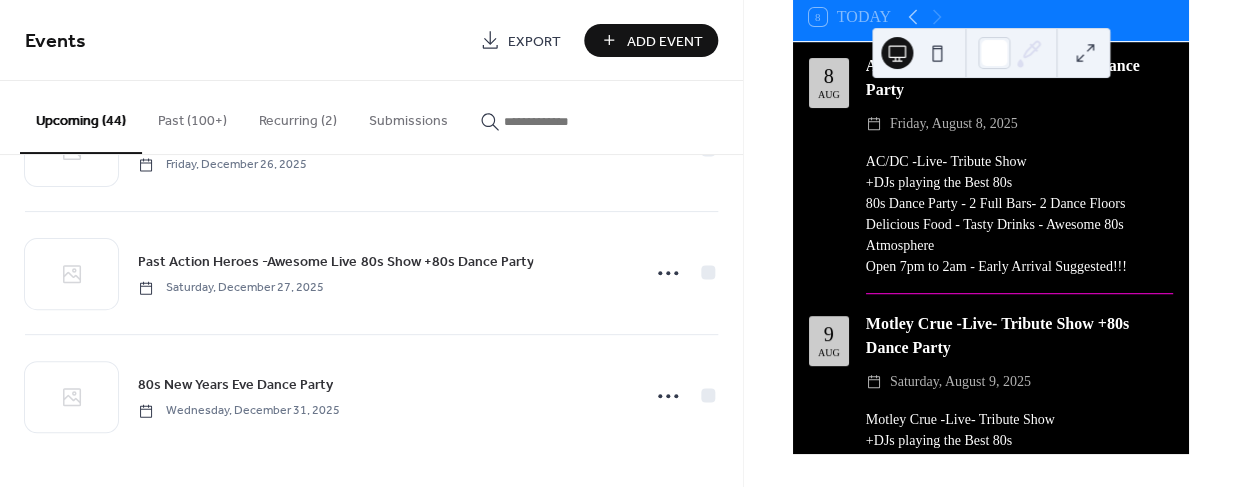 scroll, scrollTop: 5133, scrollLeft: 0, axis: vertical 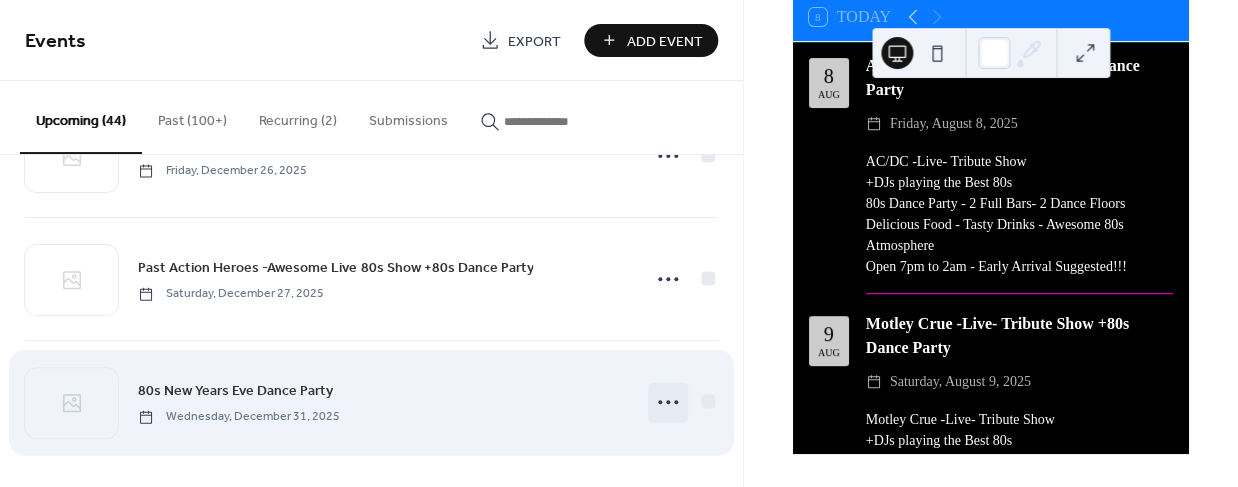 click 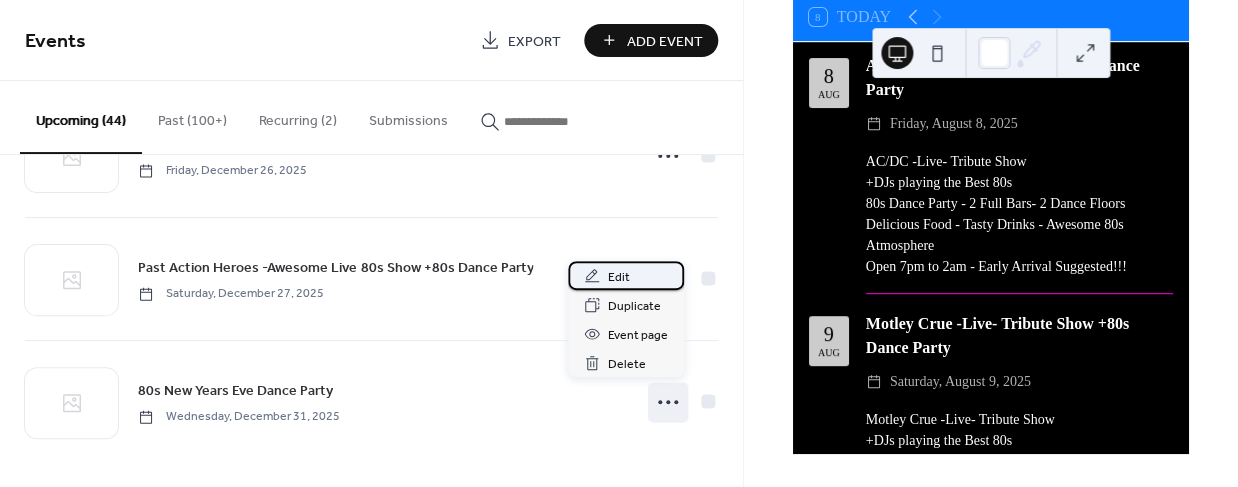 click on "Edit" at bounding box center [619, 277] 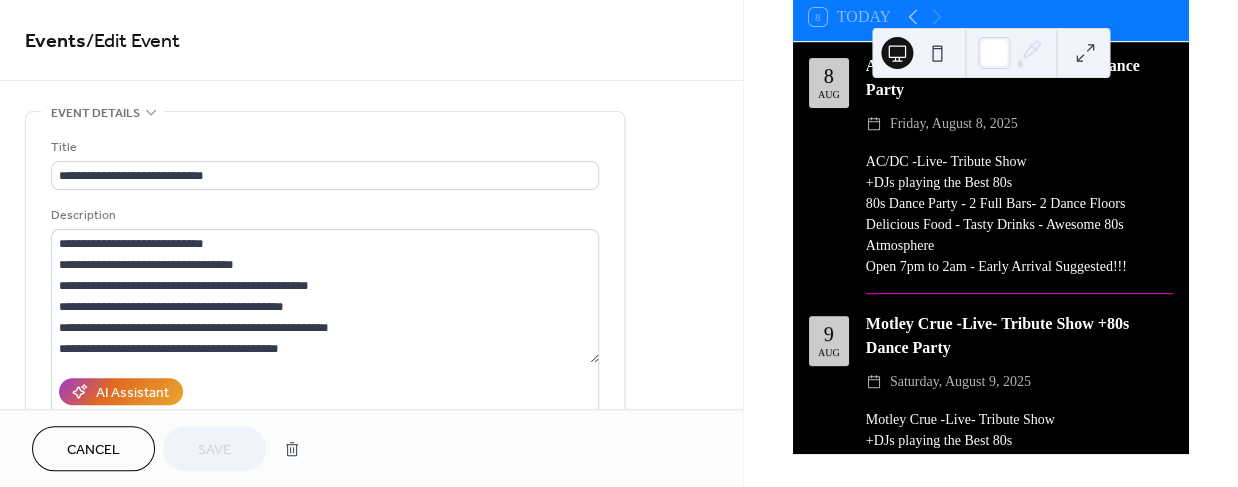 click on "Cancel" at bounding box center [93, 450] 